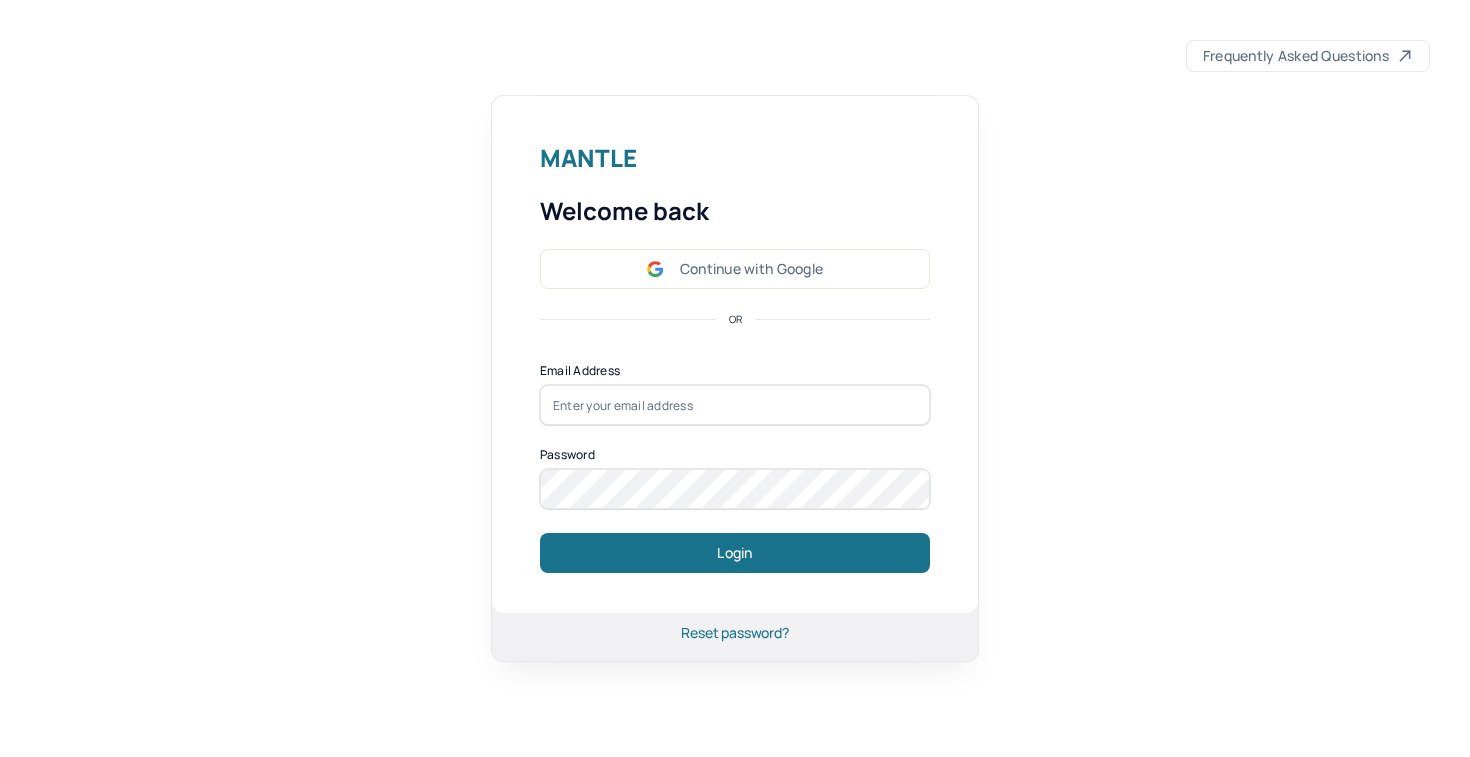 scroll, scrollTop: 0, scrollLeft: 0, axis: both 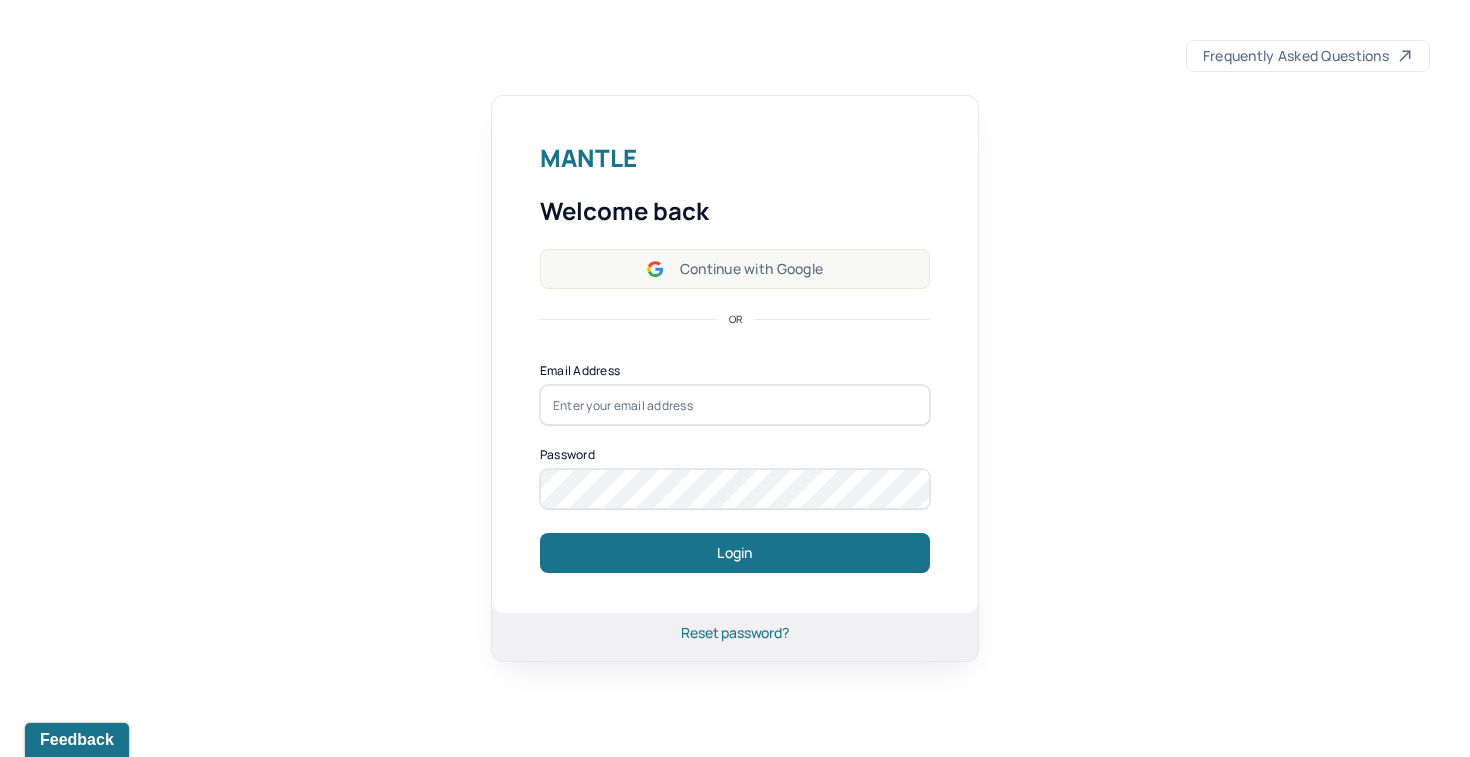 click on "Continue with Google" at bounding box center [735, 269] 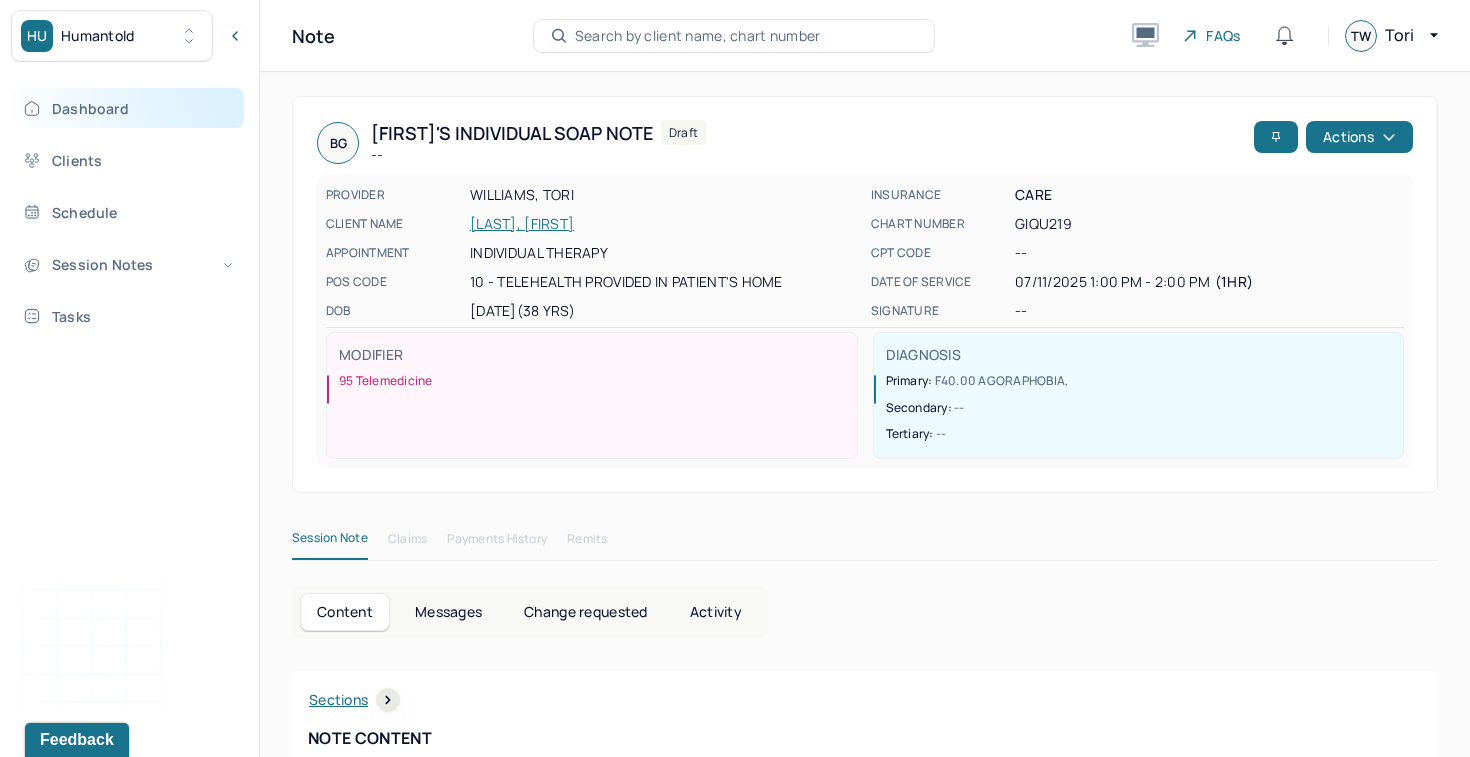 click on "Dashboard" at bounding box center [128, 108] 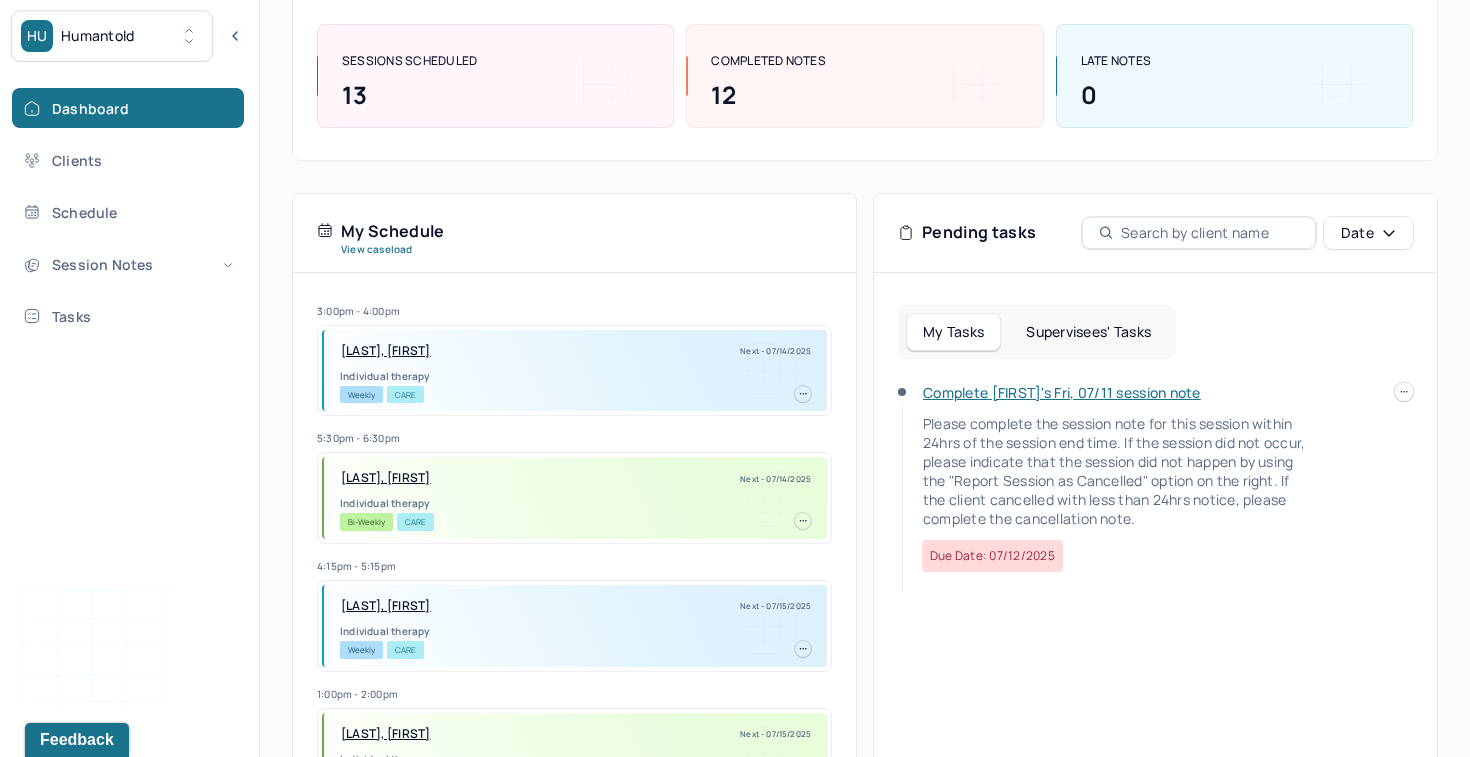 scroll, scrollTop: 408, scrollLeft: 0, axis: vertical 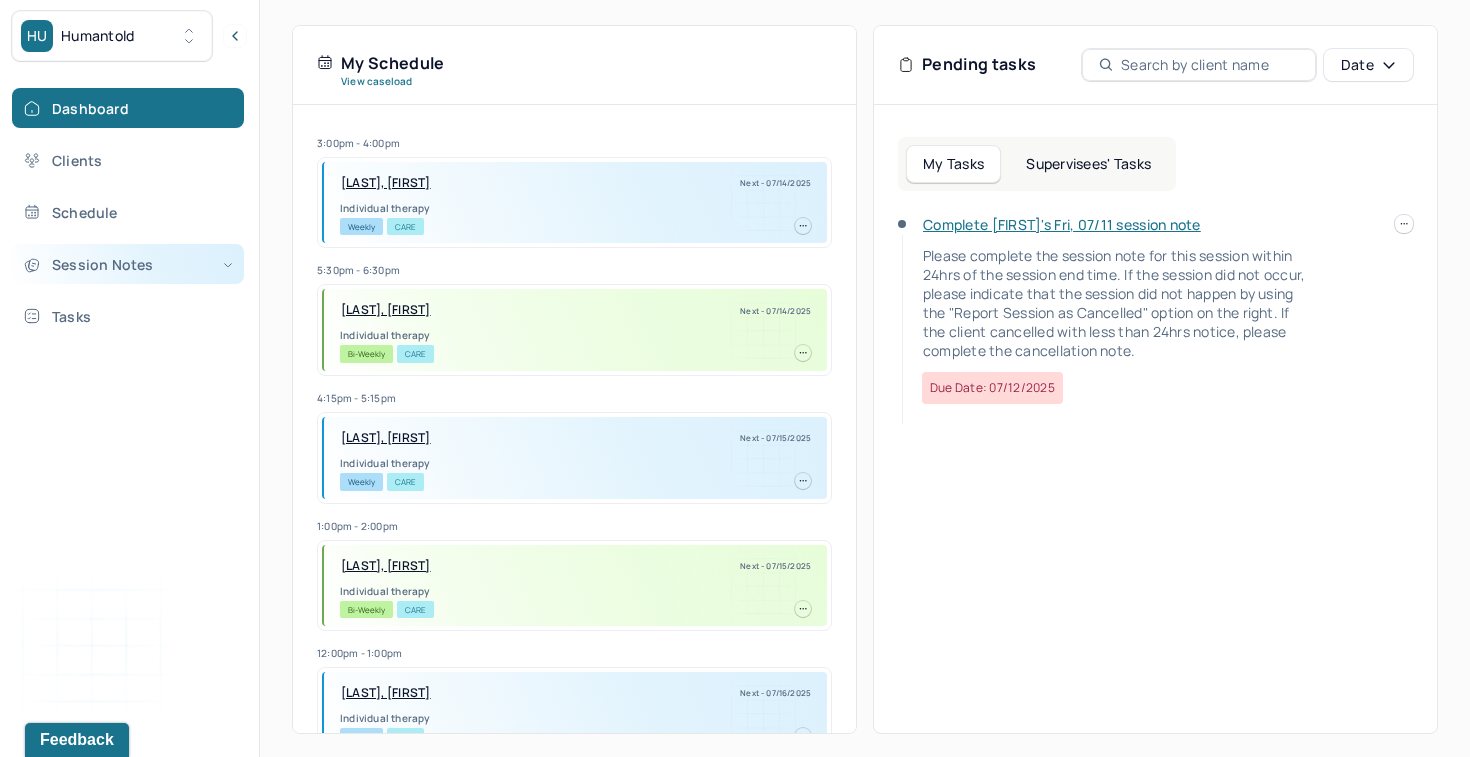 click on "Session Notes" at bounding box center [128, 264] 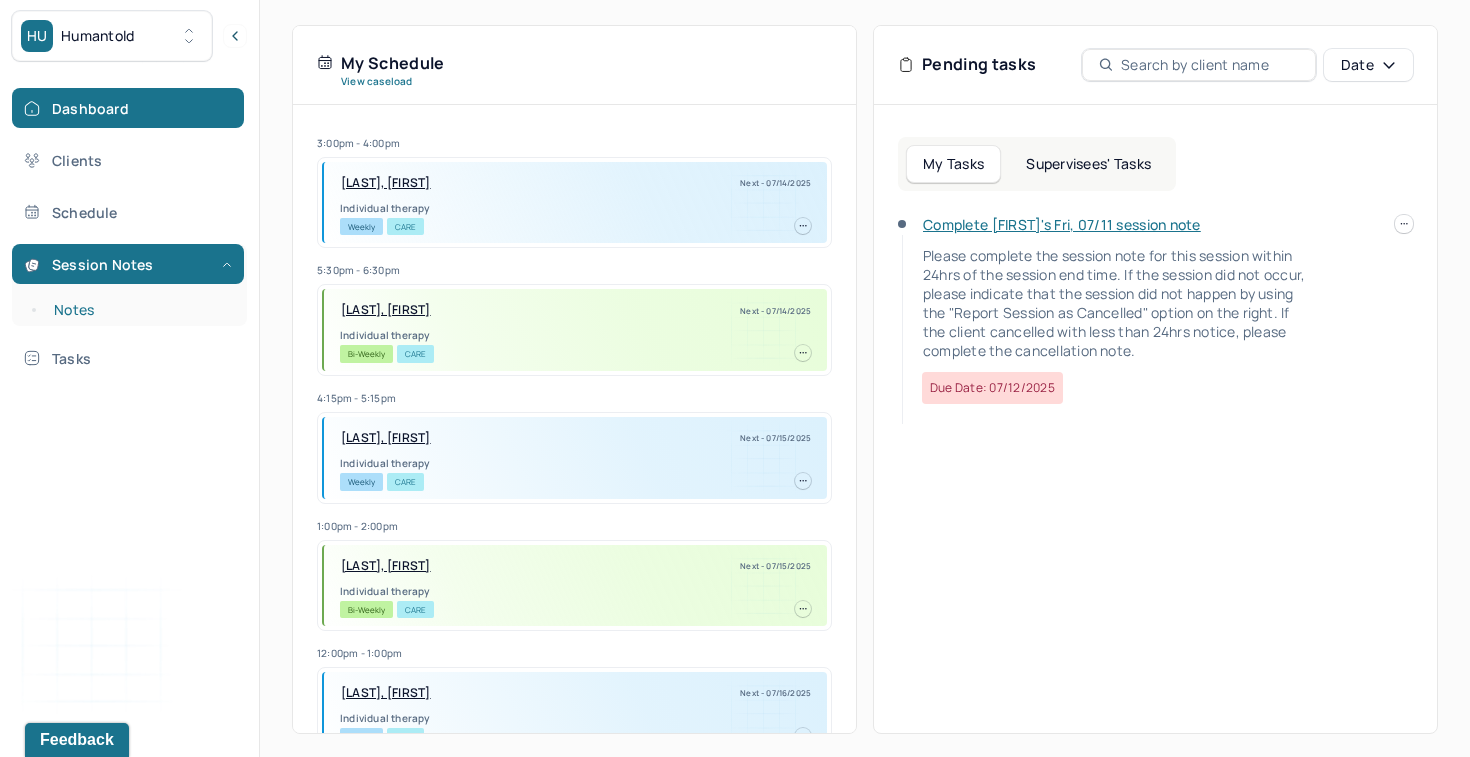 click on "Notes" at bounding box center (139, 310) 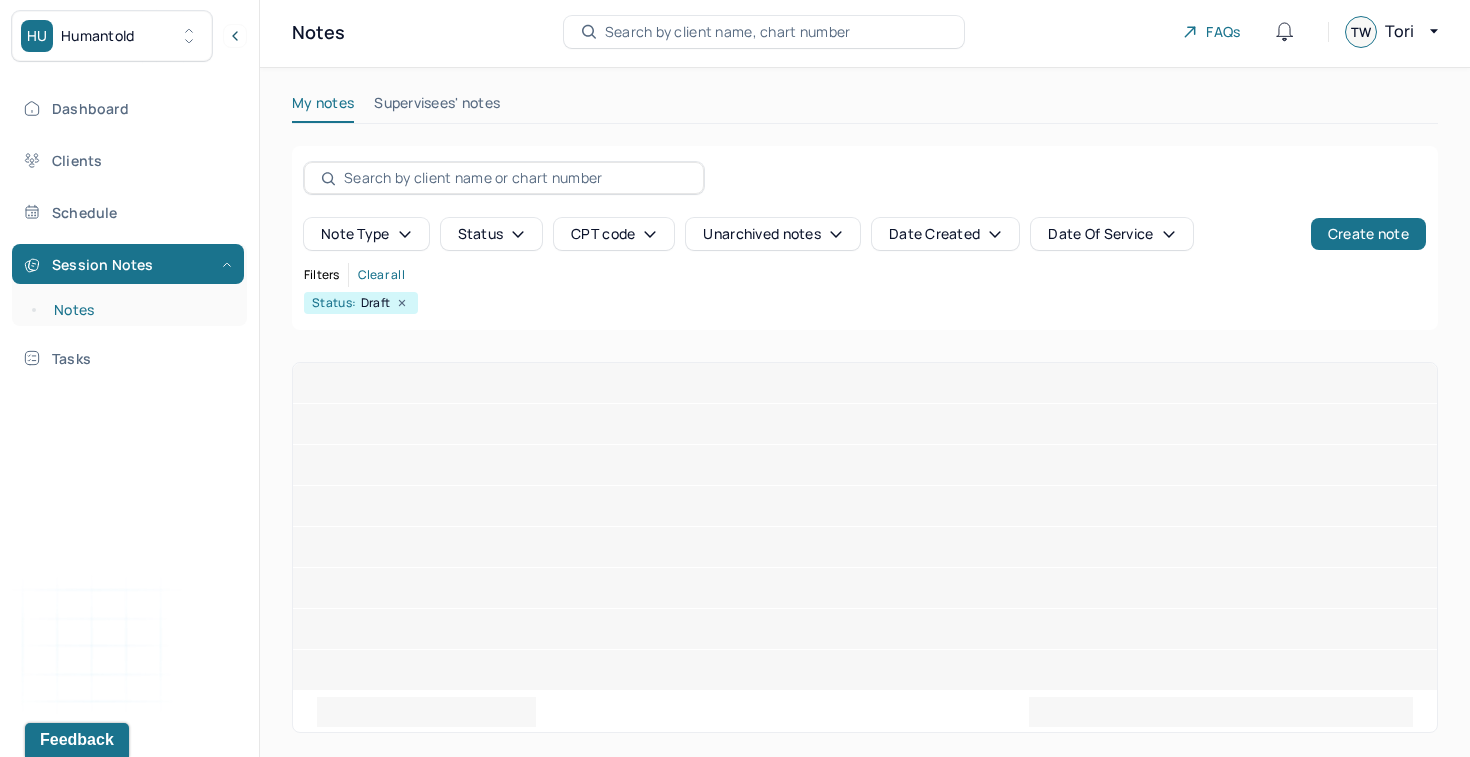 scroll, scrollTop: 0, scrollLeft: 0, axis: both 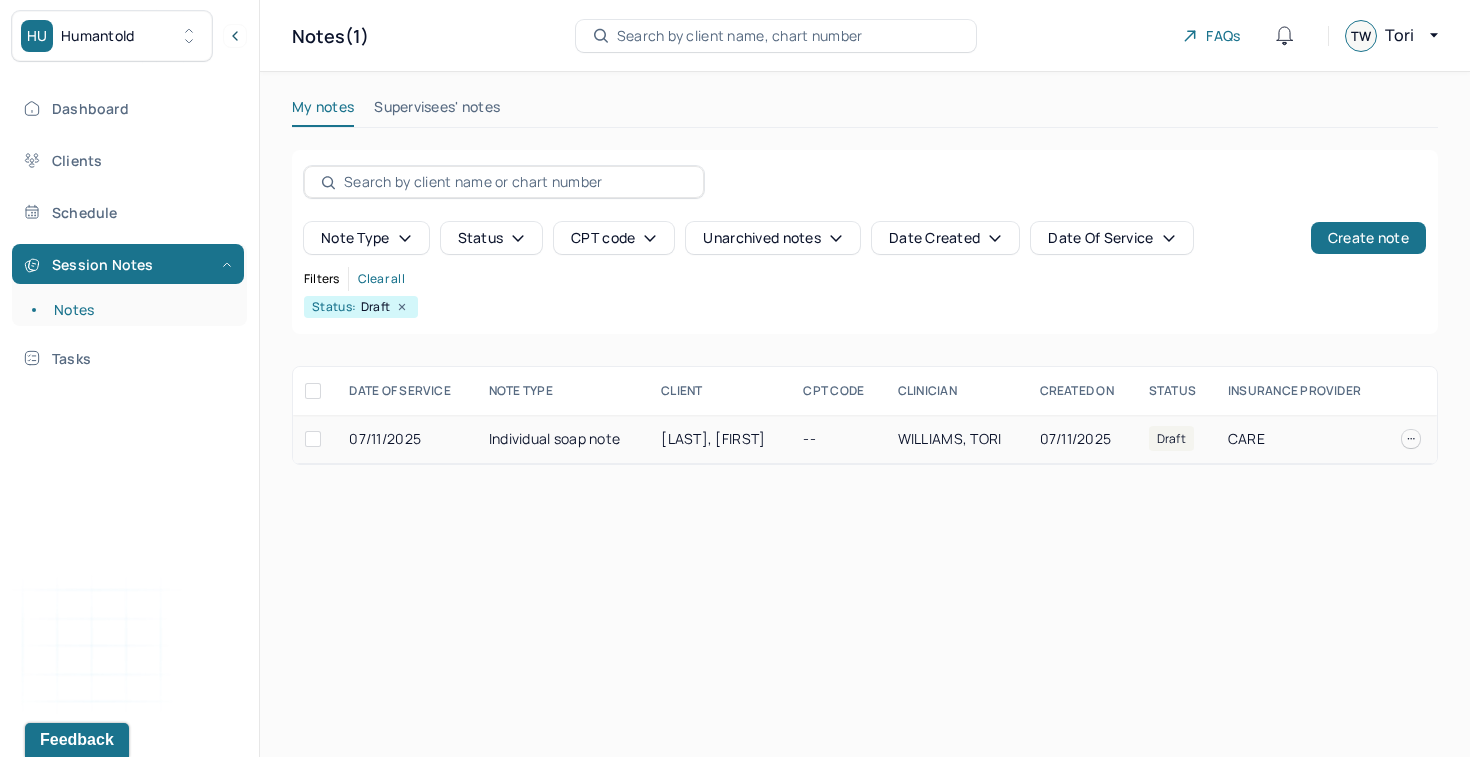 click on "Individual soap note" at bounding box center [563, 439] 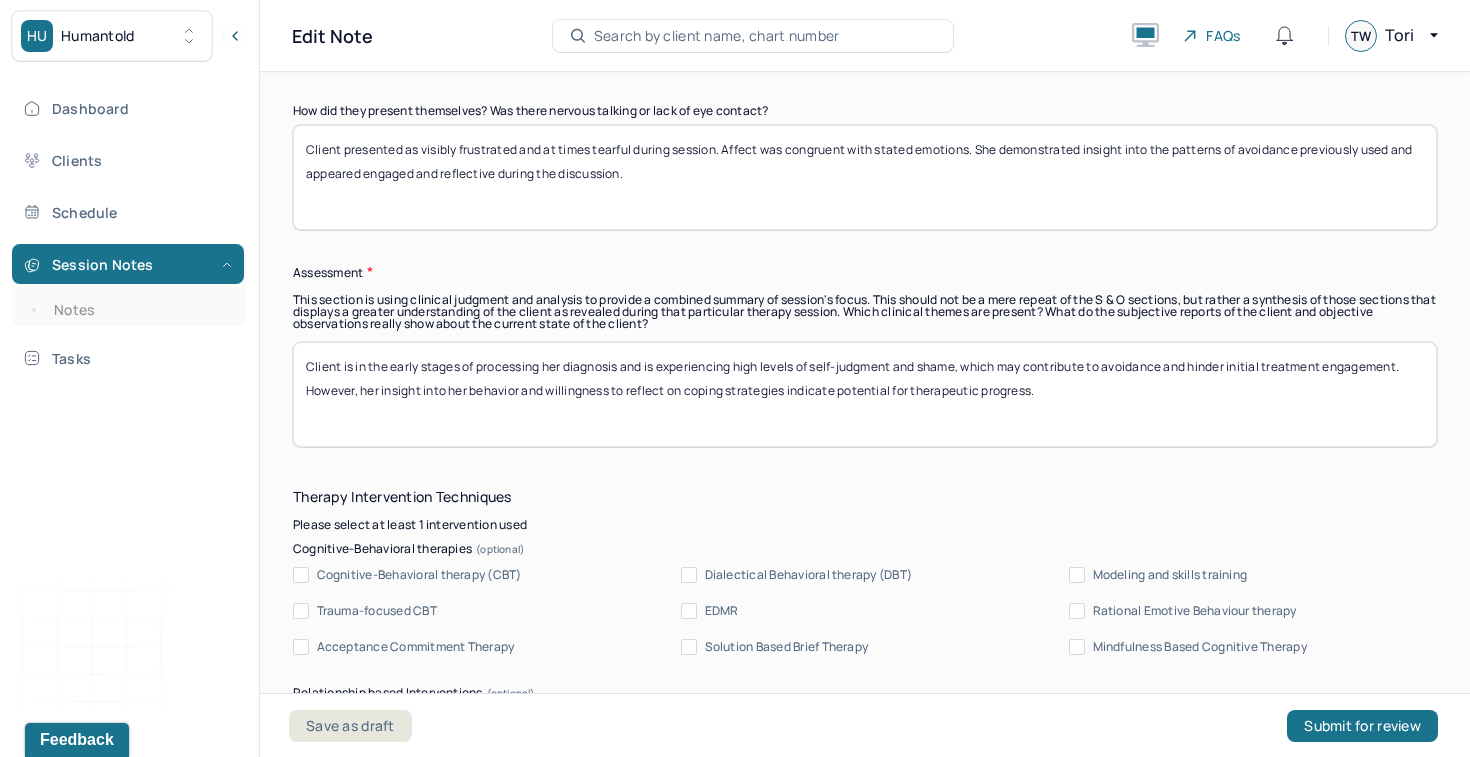 scroll, scrollTop: 1792, scrollLeft: 0, axis: vertical 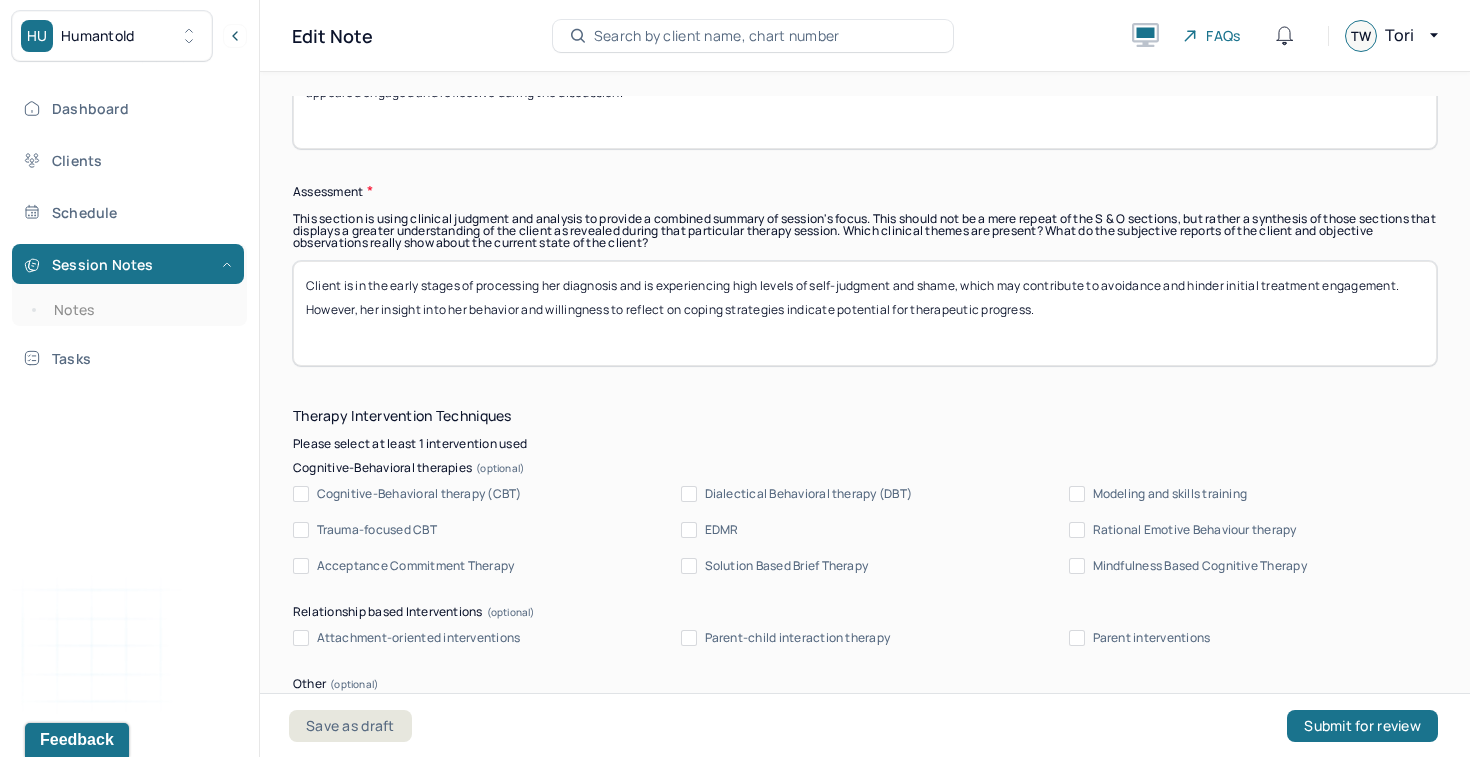 drag, startPoint x: 967, startPoint y: 297, endPoint x: 1404, endPoint y: 293, distance: 437.0183 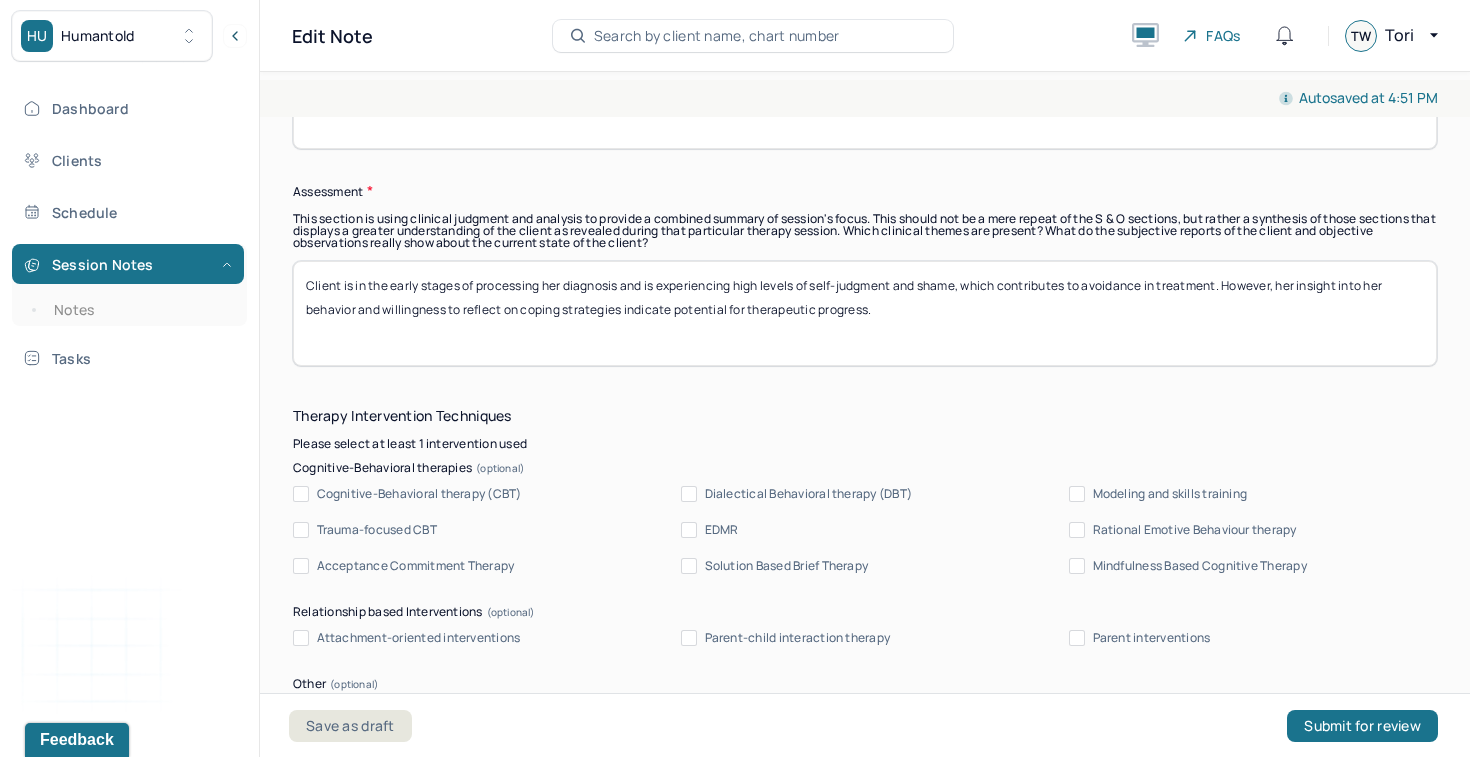click on "Client is in the early stages of processing her diagnosis and is experiencing high levels of self-judgment and shame, which contributes to avoidance in treatmen. However, her insight into her behavior and willingness to reflect on coping strategies indicate potential for therapeutic progress." at bounding box center (865, 313) 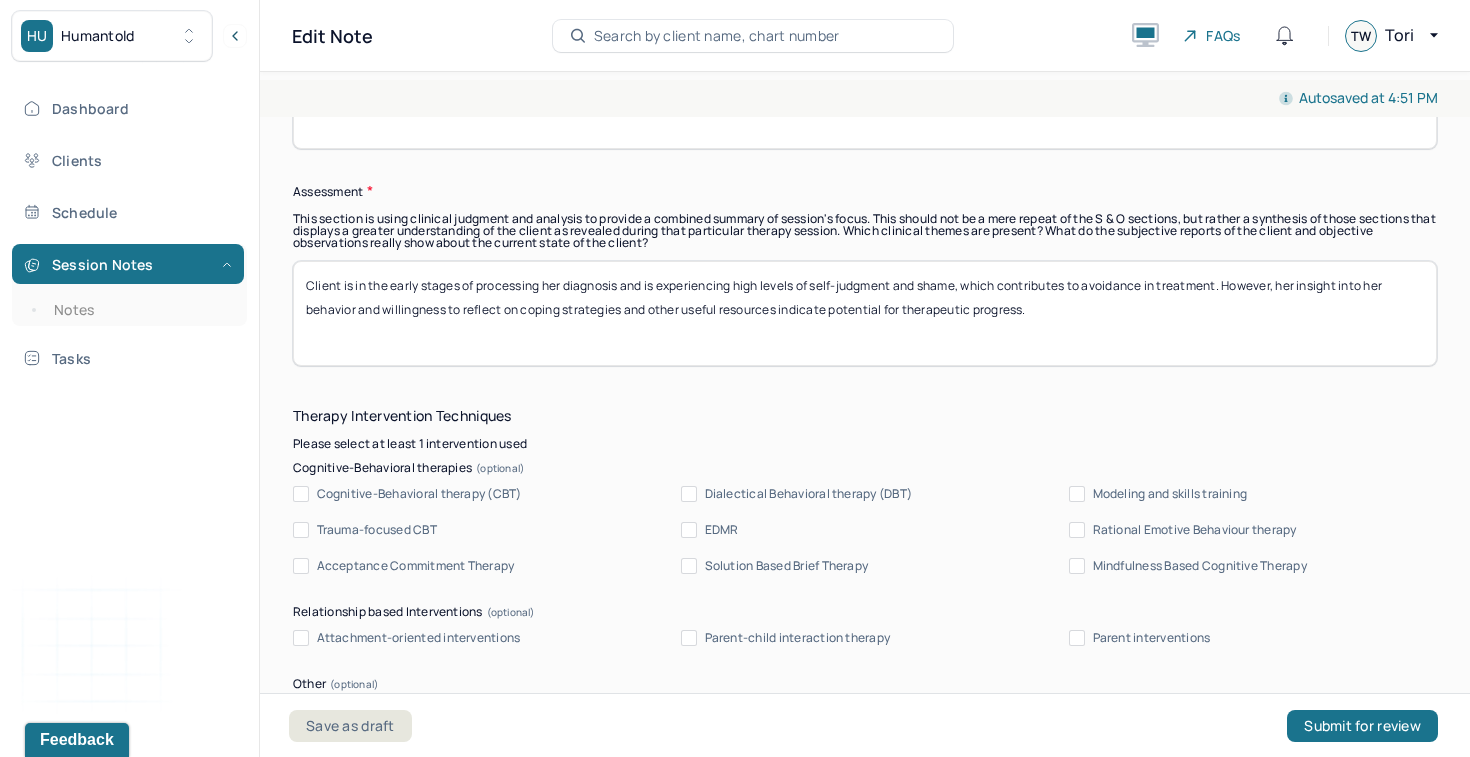 click on "Client is in the early stages of processing her diagnosis and is experiencing high levels of self-judgment and shame, which contributes to avoidance in treatment. However, her insight into her behavior and willingness to reflect on coping strategies and other useful resources indicate potential for therapeutic progress." at bounding box center (865, 313) 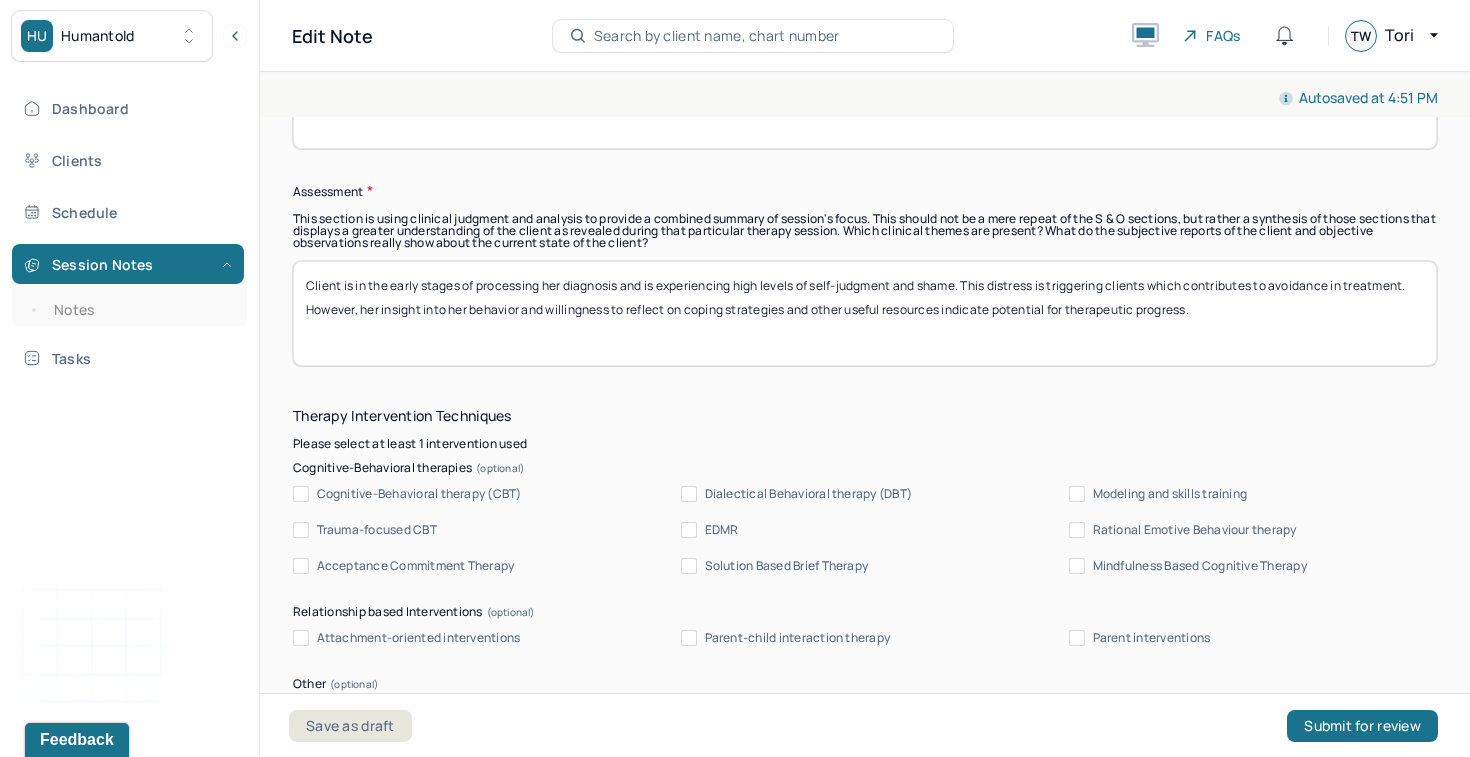 drag, startPoint x: 1278, startPoint y: 294, endPoint x: 1166, endPoint y: 299, distance: 112.11155 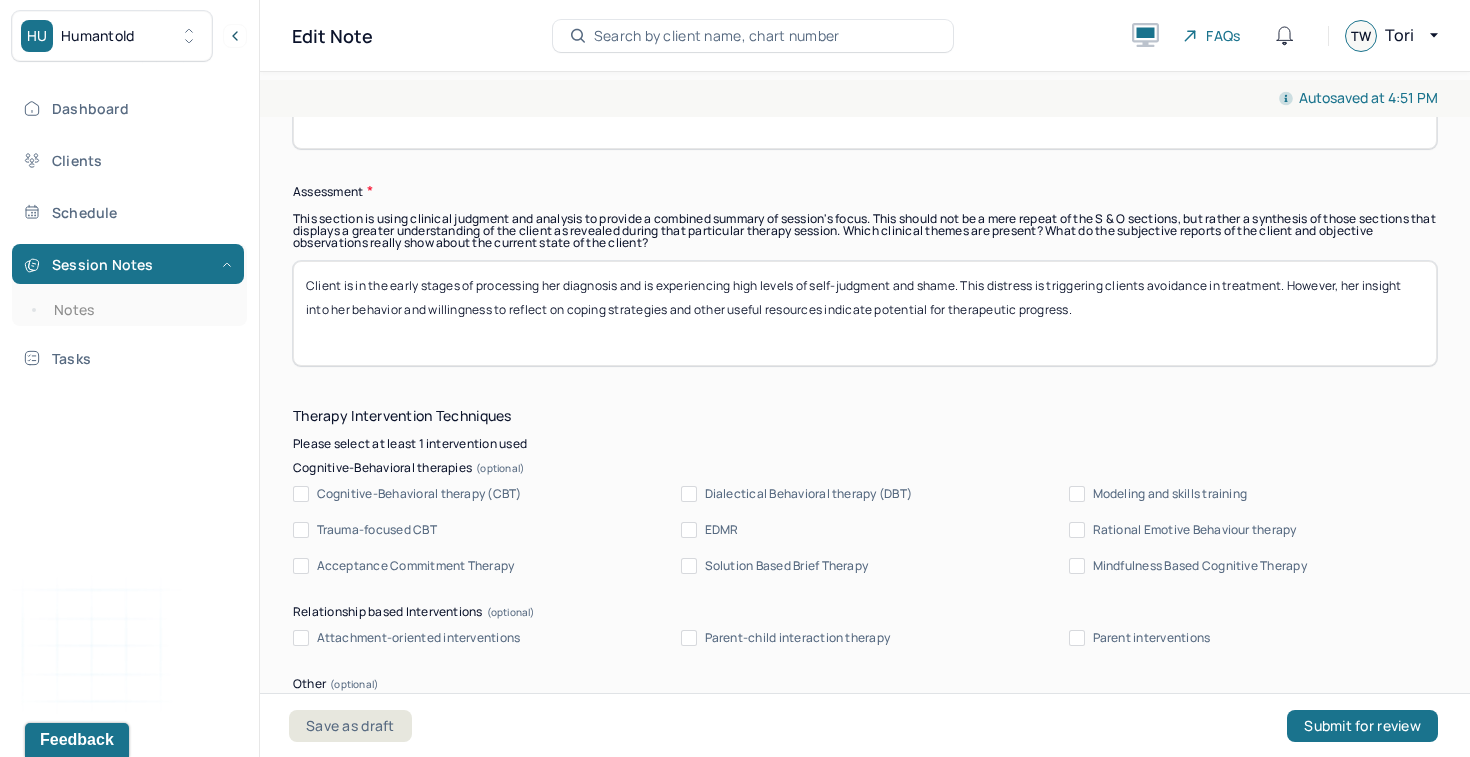 click on "Client is in the early stages of processing her diagnosis and is experiencing high levels of self-judgment and shame. This distress is triggering clients avoidance in treatment. However, her insight into her behavior and willingness to reflect on coping strategies and other useful resources indicate potential for therapeutic progress." at bounding box center [865, 313] 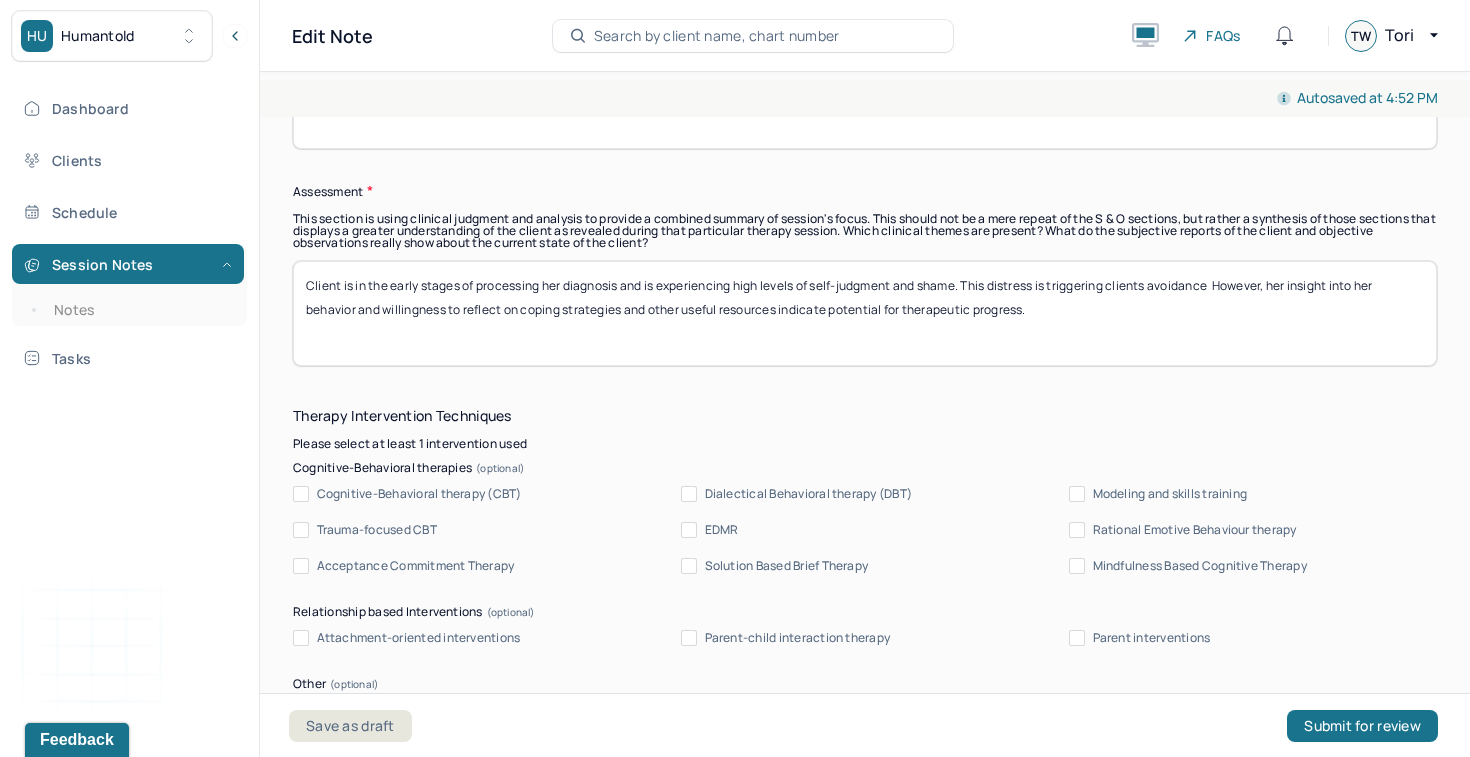drag, startPoint x: 1213, startPoint y: 298, endPoint x: 1046, endPoint y: 304, distance: 167.10774 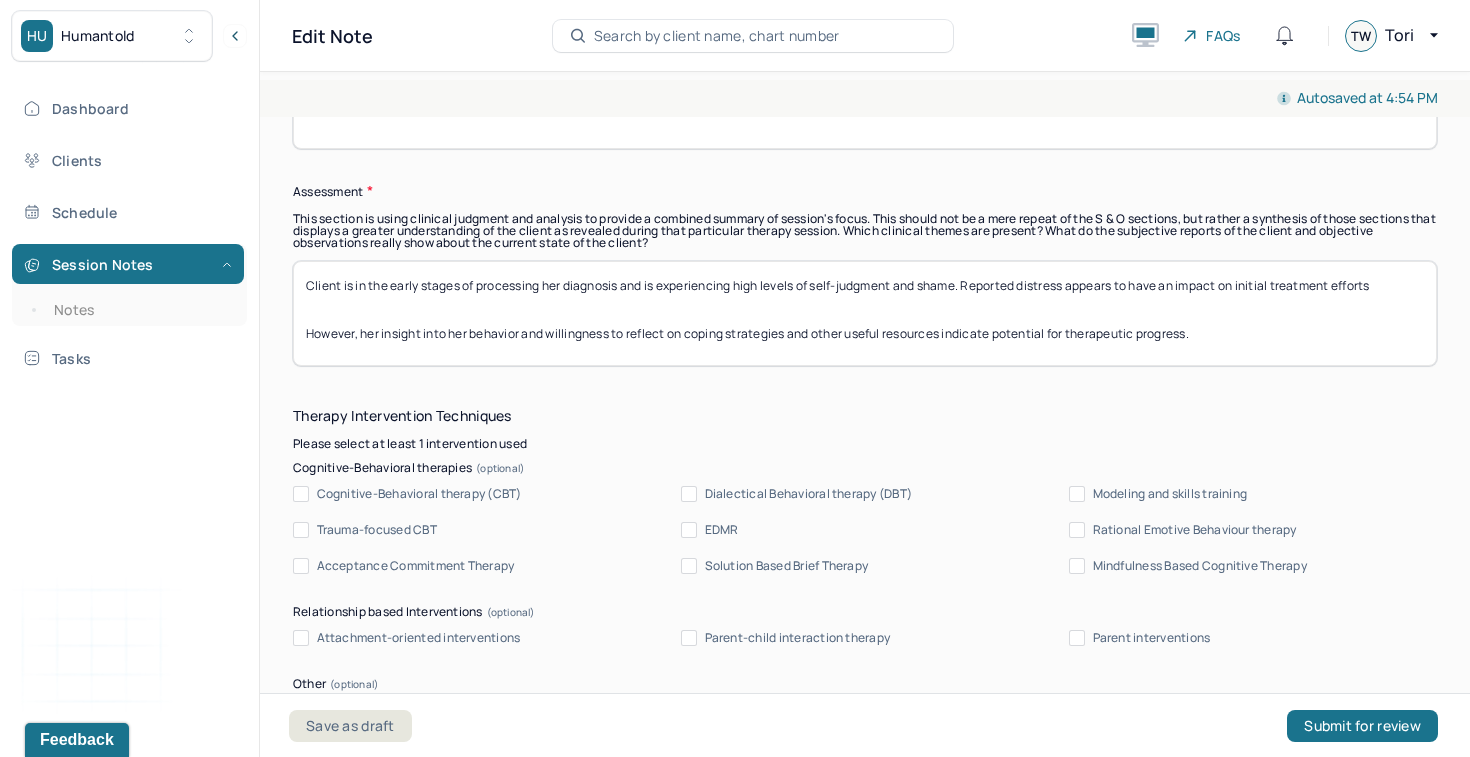 click on "Client is in the early stages of processing her diagnosis and is experiencing high levels of self-judgment and shame. Reported distress appears to have an impact on initial treatment efforts
However, her insight into her behavior and willingness to reflect on coping strategies and other useful resources indicate potential for therapeutic progress." at bounding box center (865, 313) 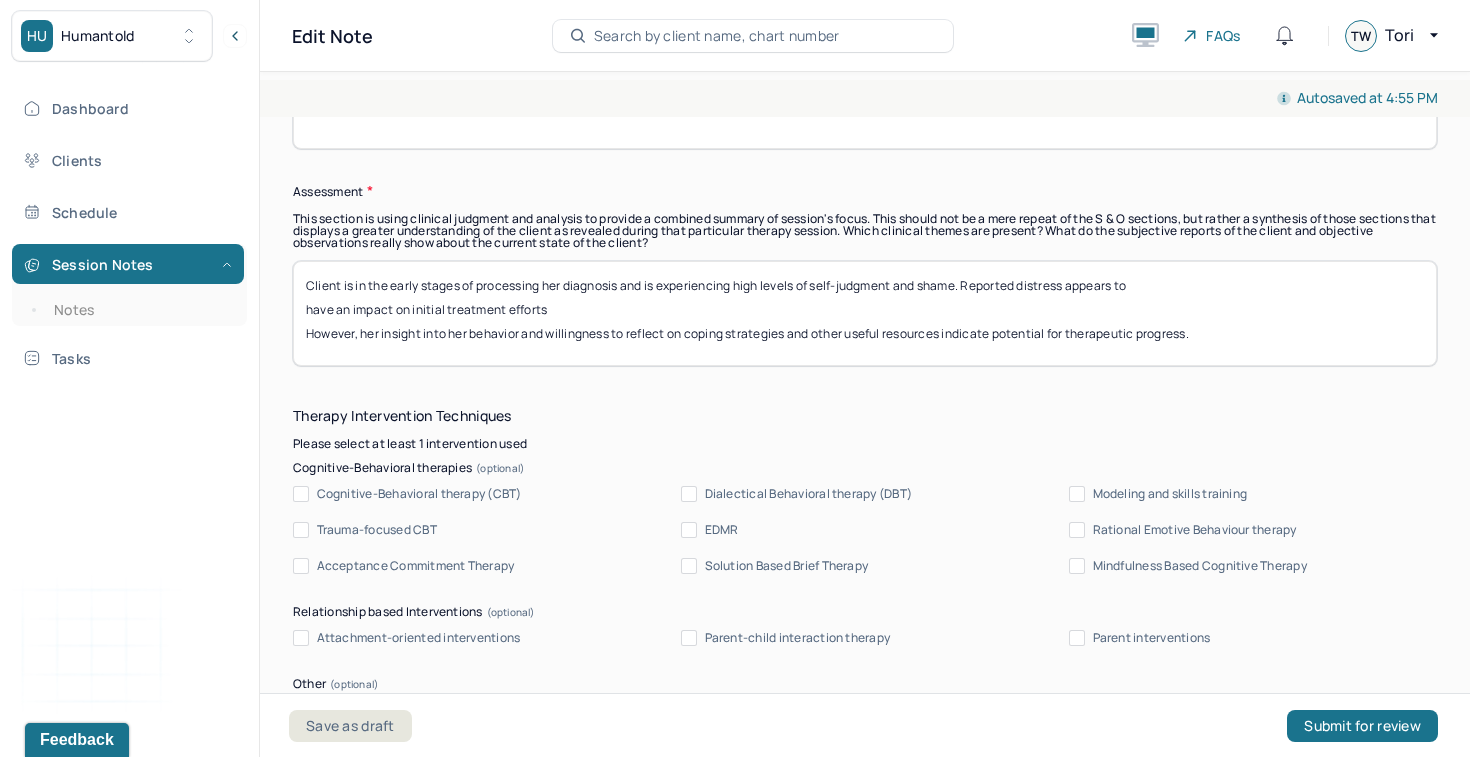 drag, startPoint x: 602, startPoint y: 306, endPoint x: 361, endPoint y: 319, distance: 241.35037 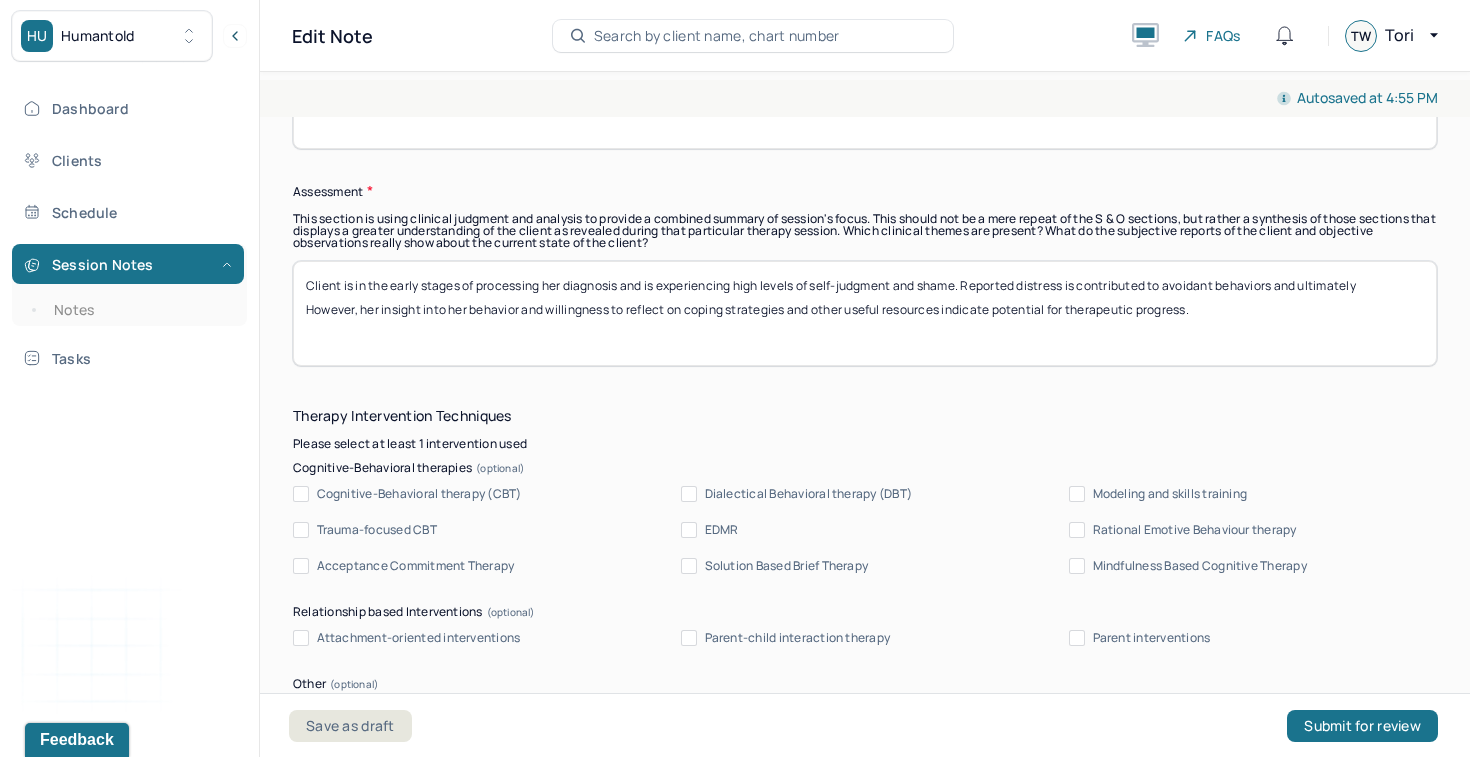 click on "Client is in the early stages of processing her diagnosis and is experiencing high levels of self-judgment and shame. Reported distress is contributed to avoidant behaviors and ultimately
However, her insight into her behavior and willingness to reflect on coping strategies and other useful resources indicate potential for therapeutic progress." at bounding box center (865, 313) 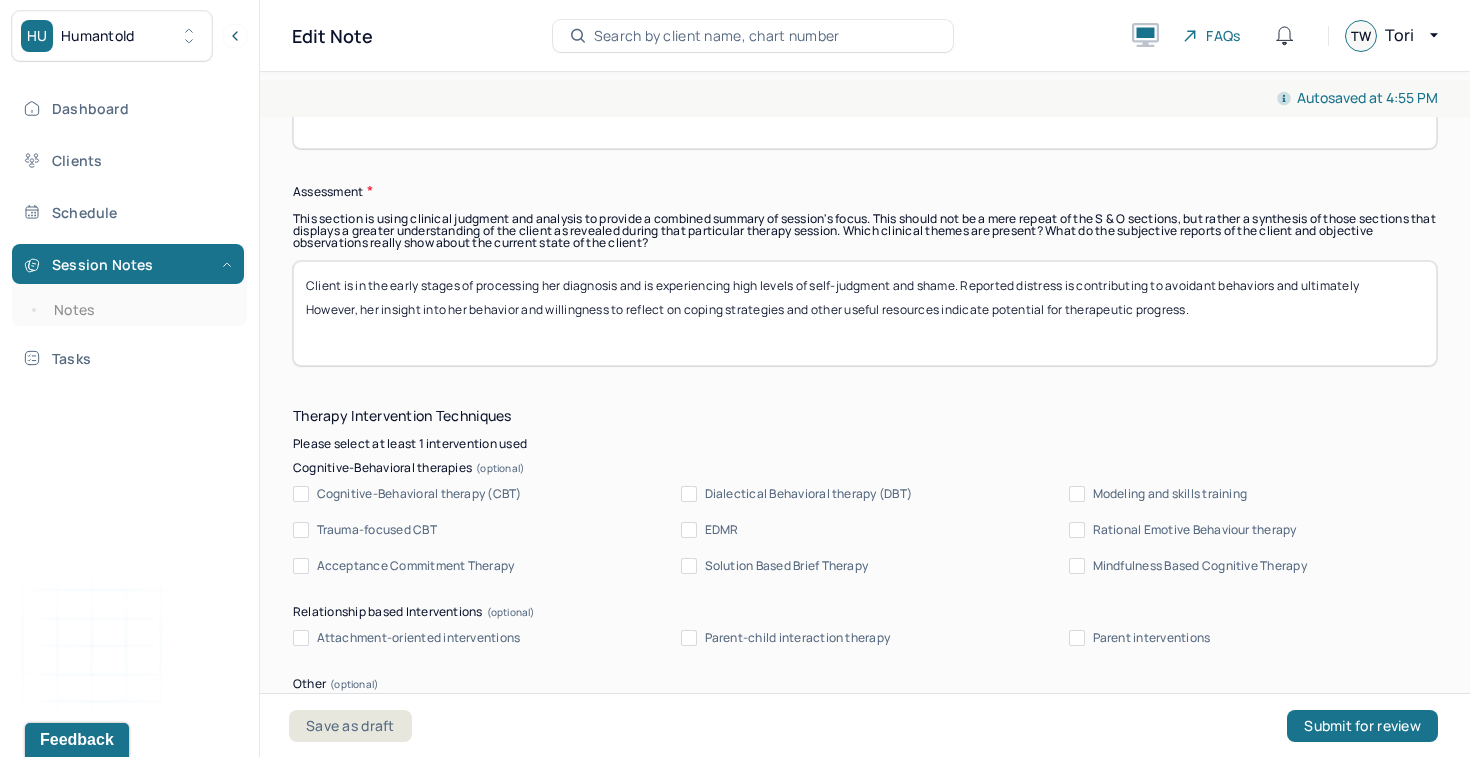 click on "Client is in the early stages of processing her diagnosis and is experiencing high levels of self-judgment and shame. Reported distress is contribut to avoidant behaviors and ultimately
However, her insight into her behavior and willingness to reflect on coping strategies and other useful resources indicate potential for therapeutic progress." at bounding box center (865, 313) 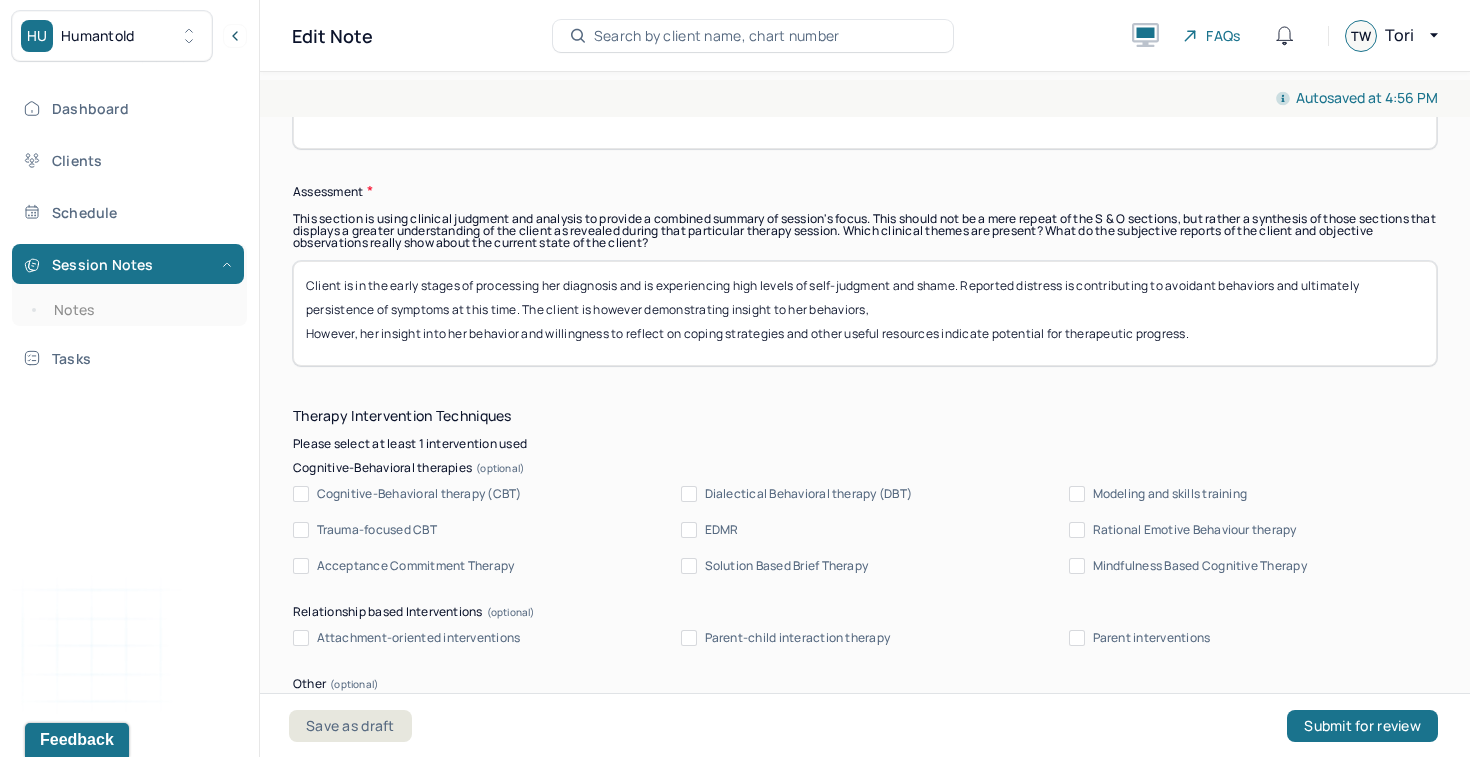 drag, startPoint x: 1213, startPoint y: 349, endPoint x: 524, endPoint y: 321, distance: 689.5687 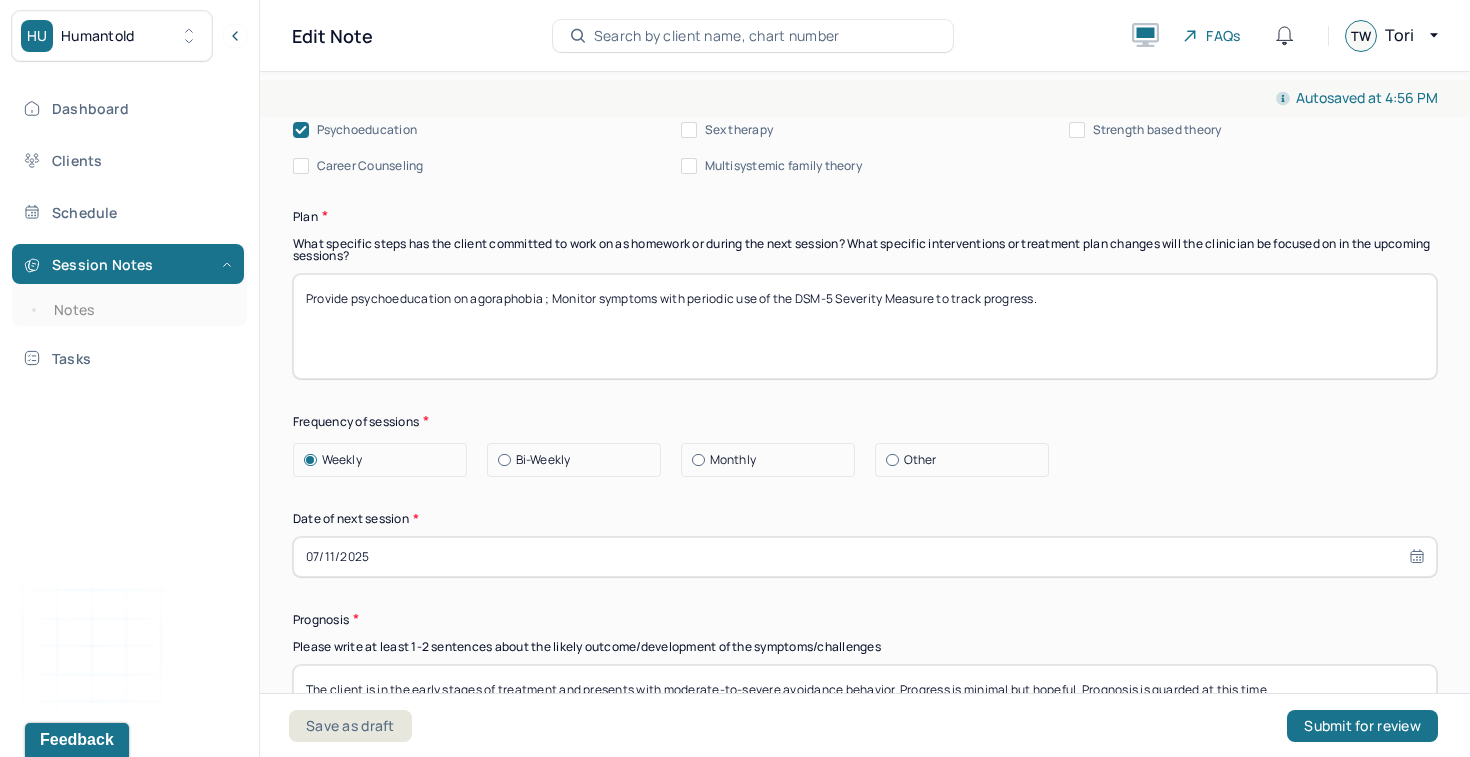 scroll, scrollTop: 2482, scrollLeft: 0, axis: vertical 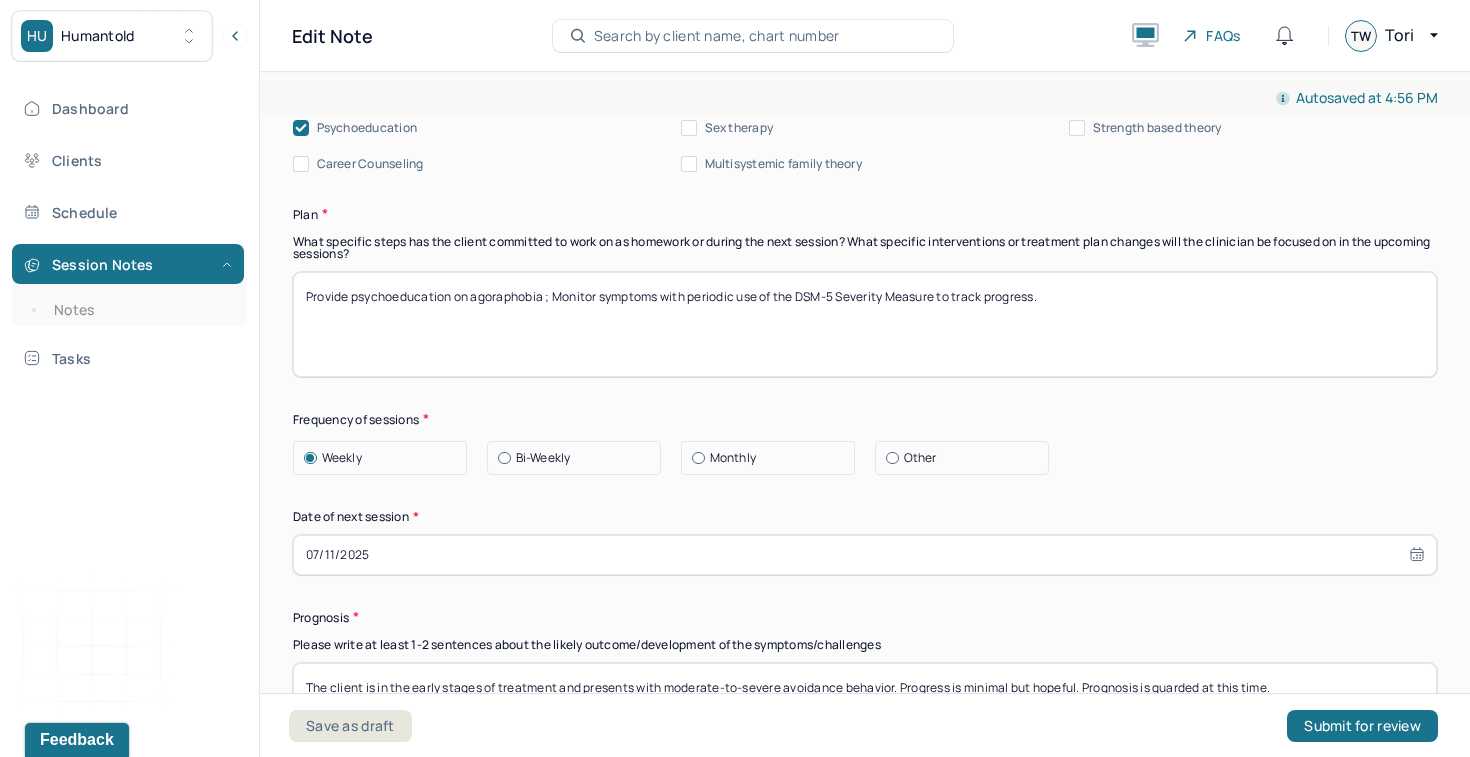 type on "Client is in the early stages of processing her diagnosis and is experiencing high levels of self-judgment and shame. Reported distress is contributing to avoidant behaviors and ultimately persistence of symptoms at this time. MH diagnosis is sufficient." 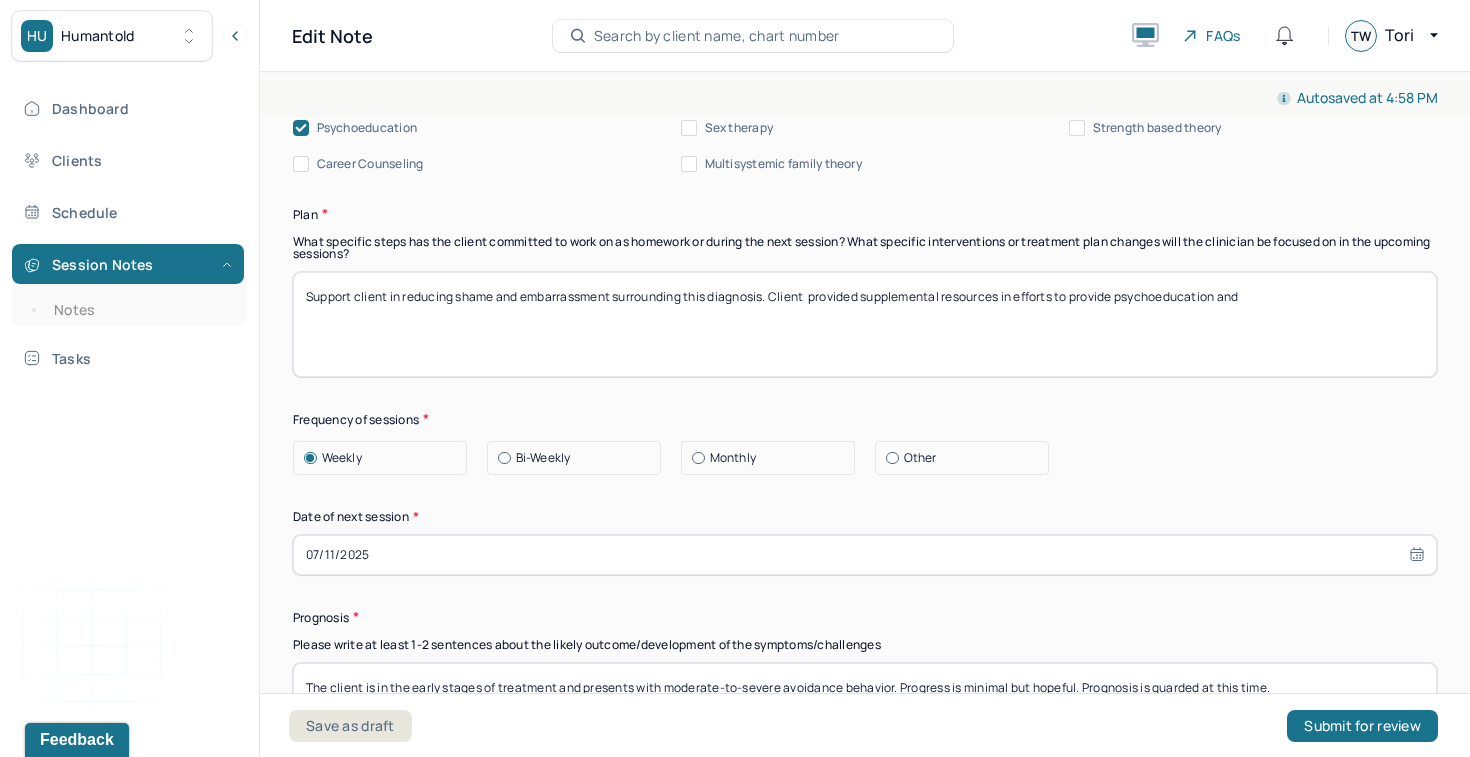 click on "Support client in reducing shame and embarrassment surrounding this diagnosis. Client  provided supplemental resources in efforts to provide psychoeducation and" at bounding box center [865, 324] 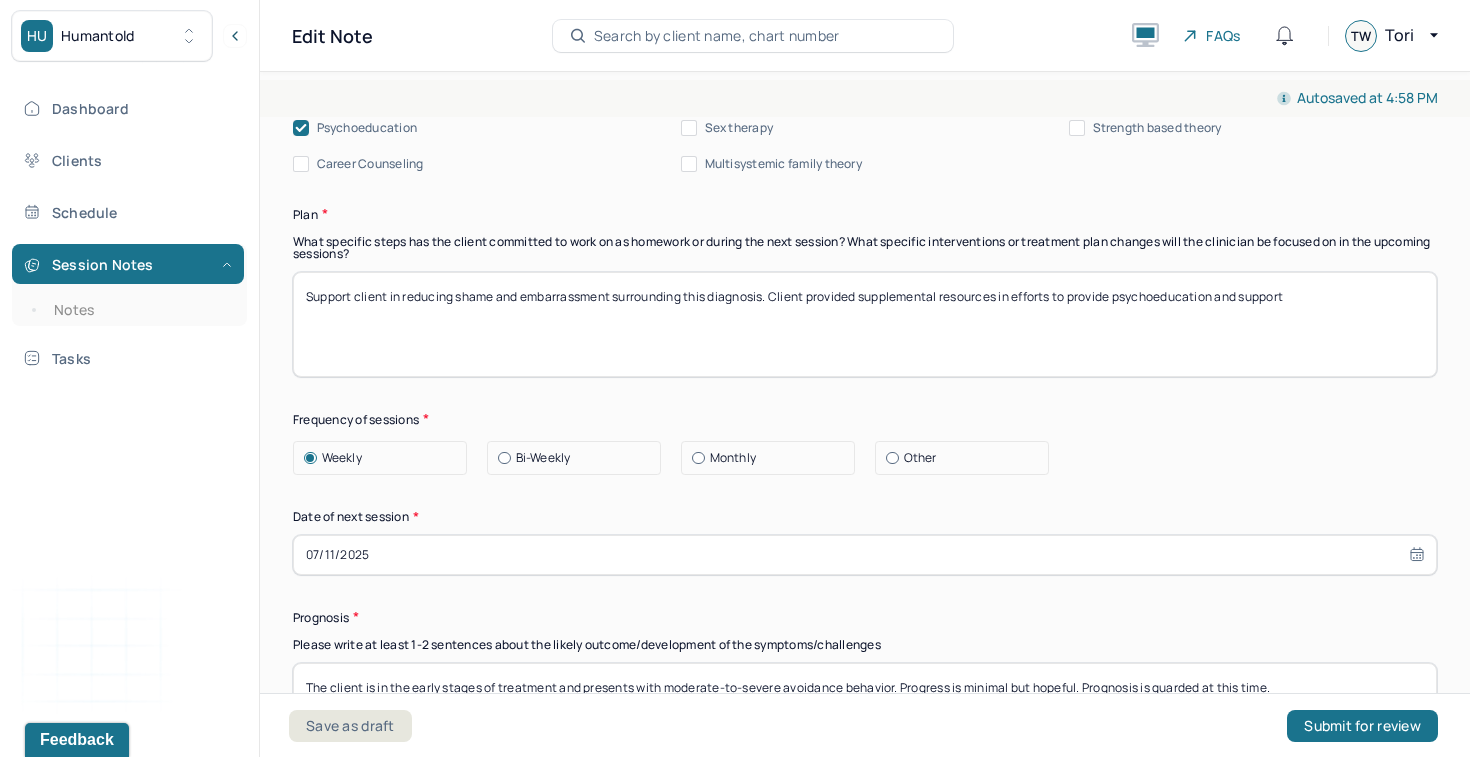 drag, startPoint x: 1310, startPoint y: 305, endPoint x: 1064, endPoint y: 306, distance: 246.00203 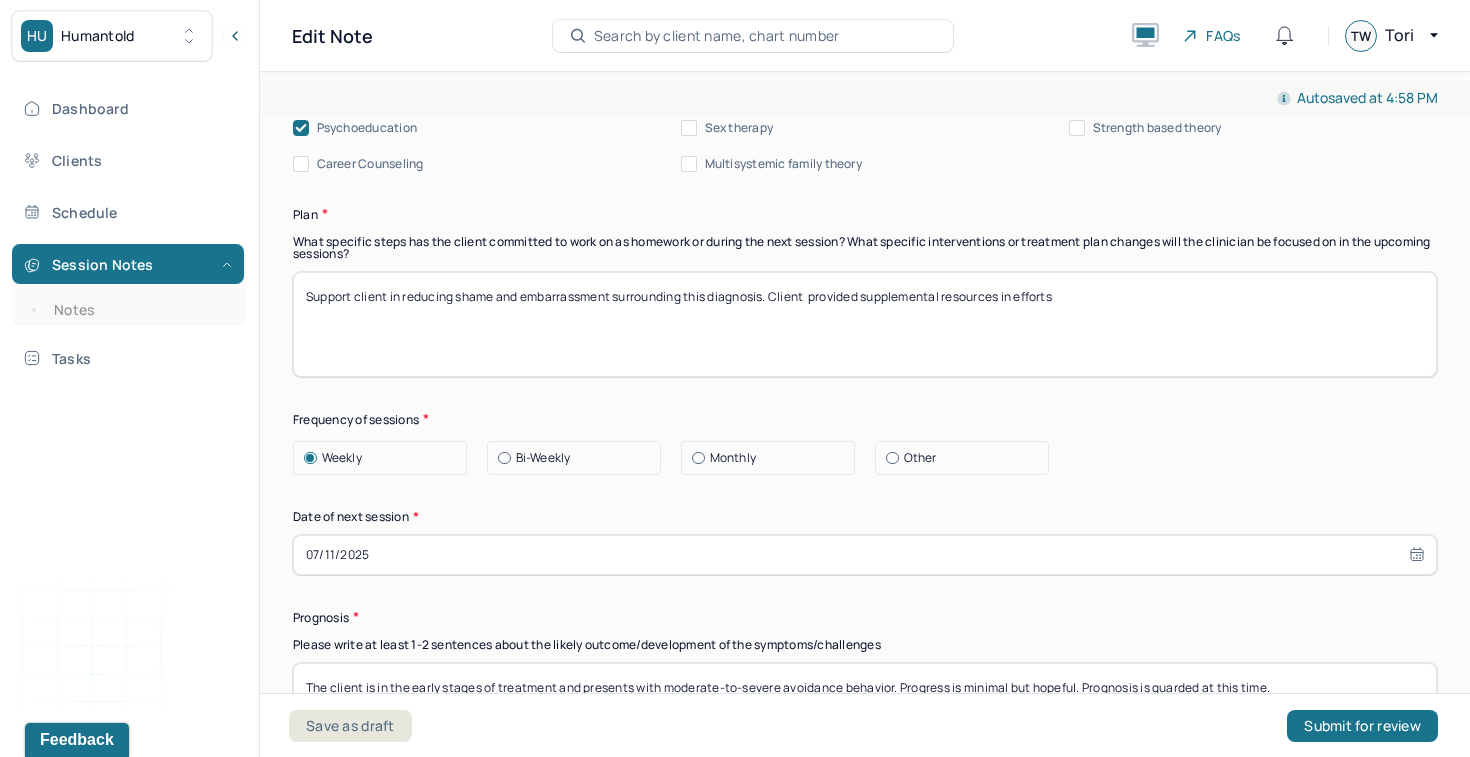 drag, startPoint x: 1087, startPoint y: 314, endPoint x: 408, endPoint y: 314, distance: 679 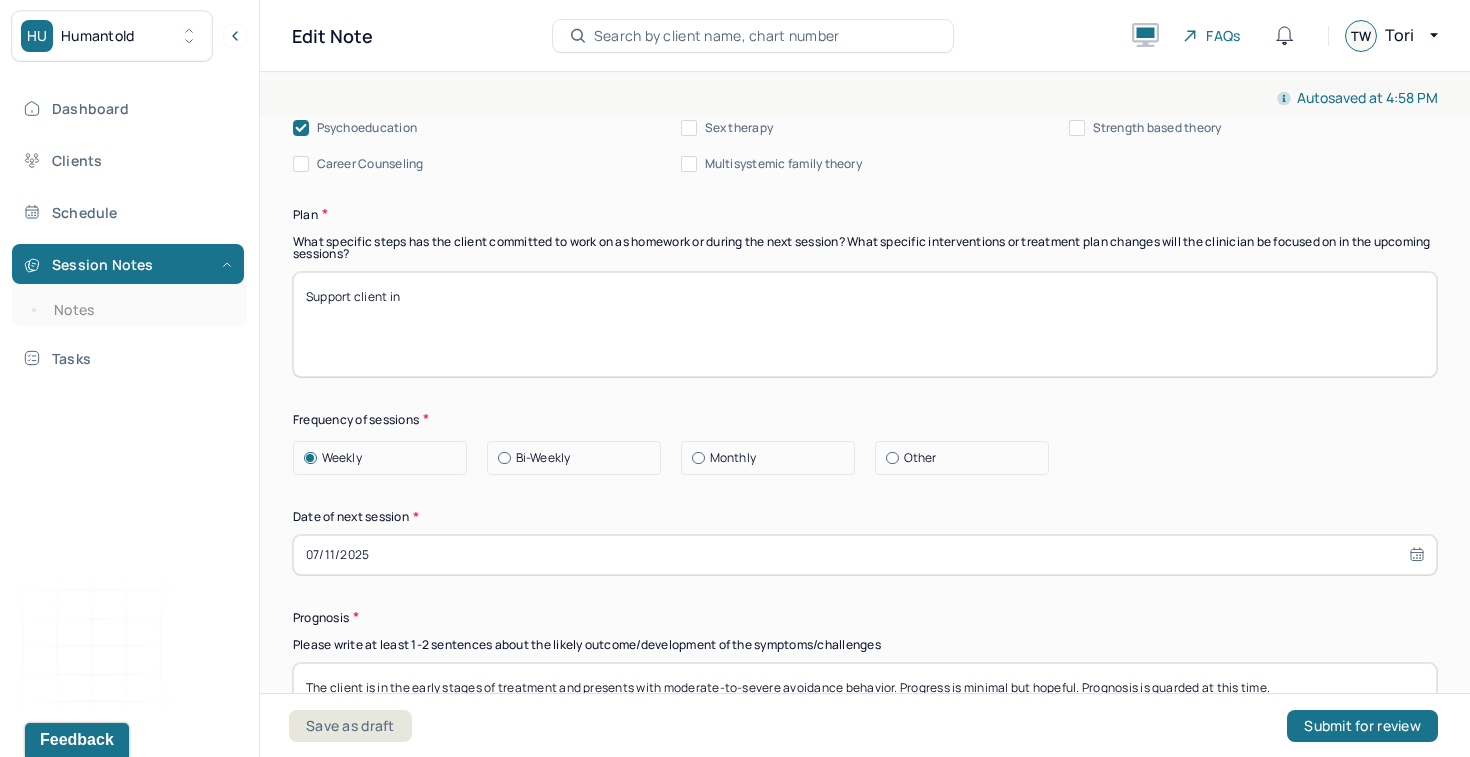 paste on "development of self-compassion practices to reduce internalized stigma." 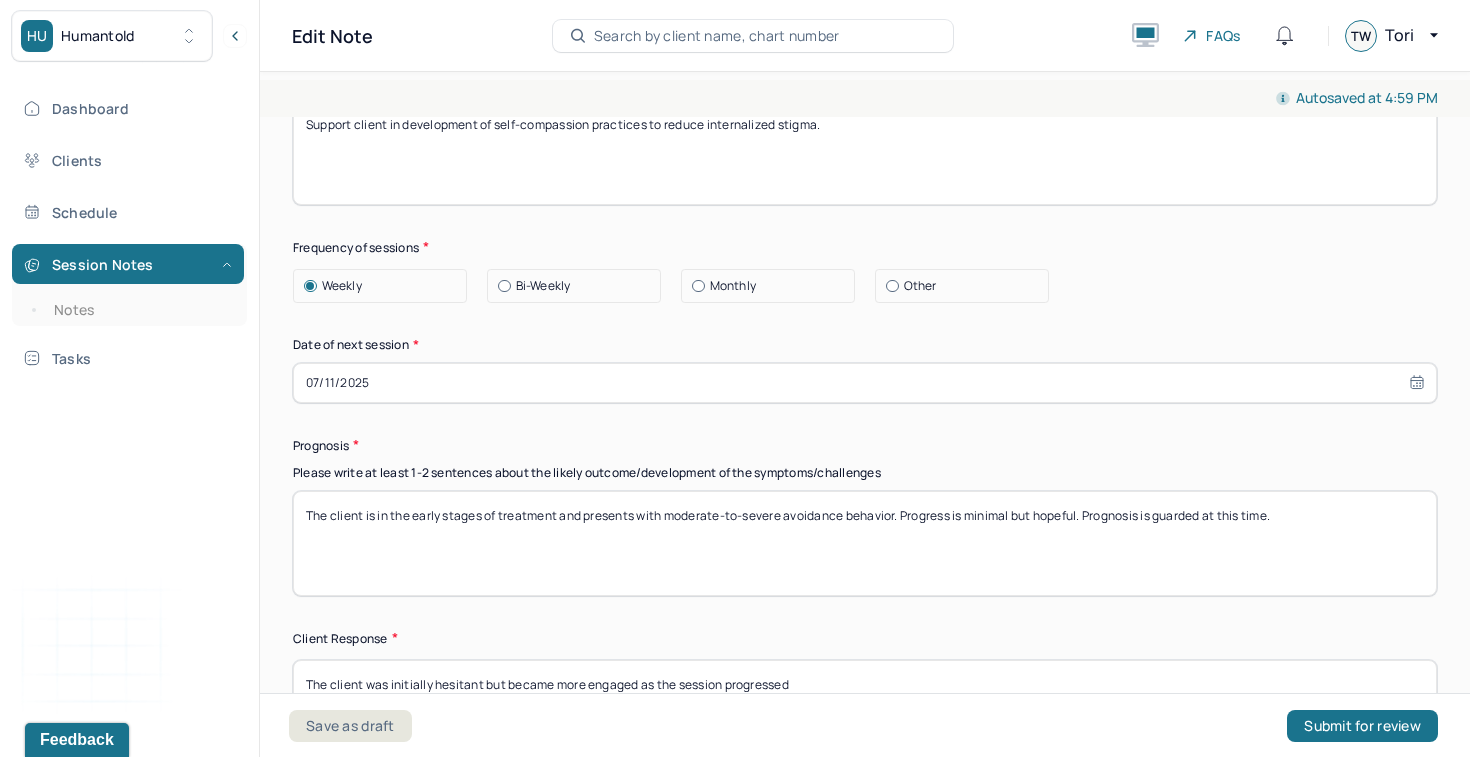 scroll, scrollTop: 2666, scrollLeft: 0, axis: vertical 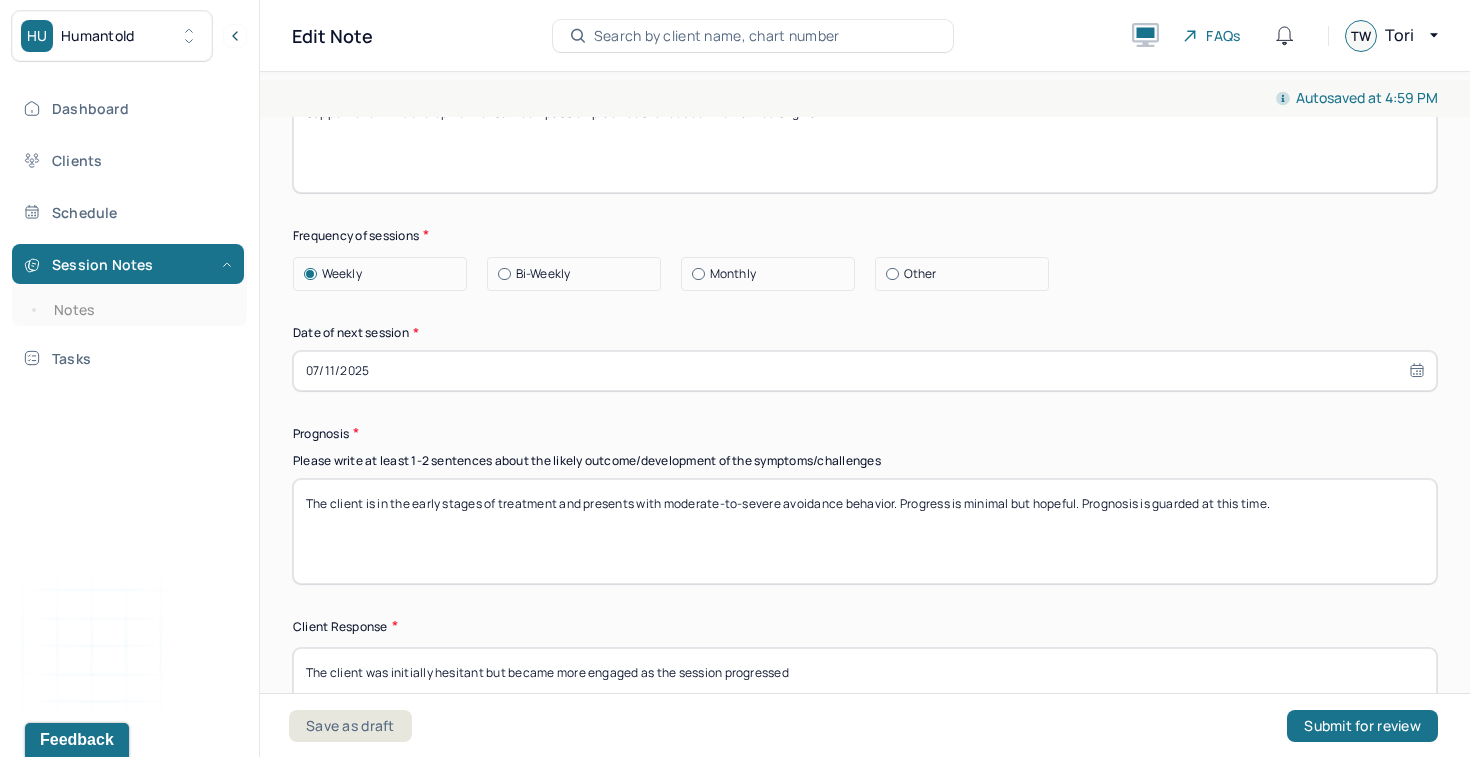 type on "Support client in development of self-compassion practices to reduce internalized stigma." 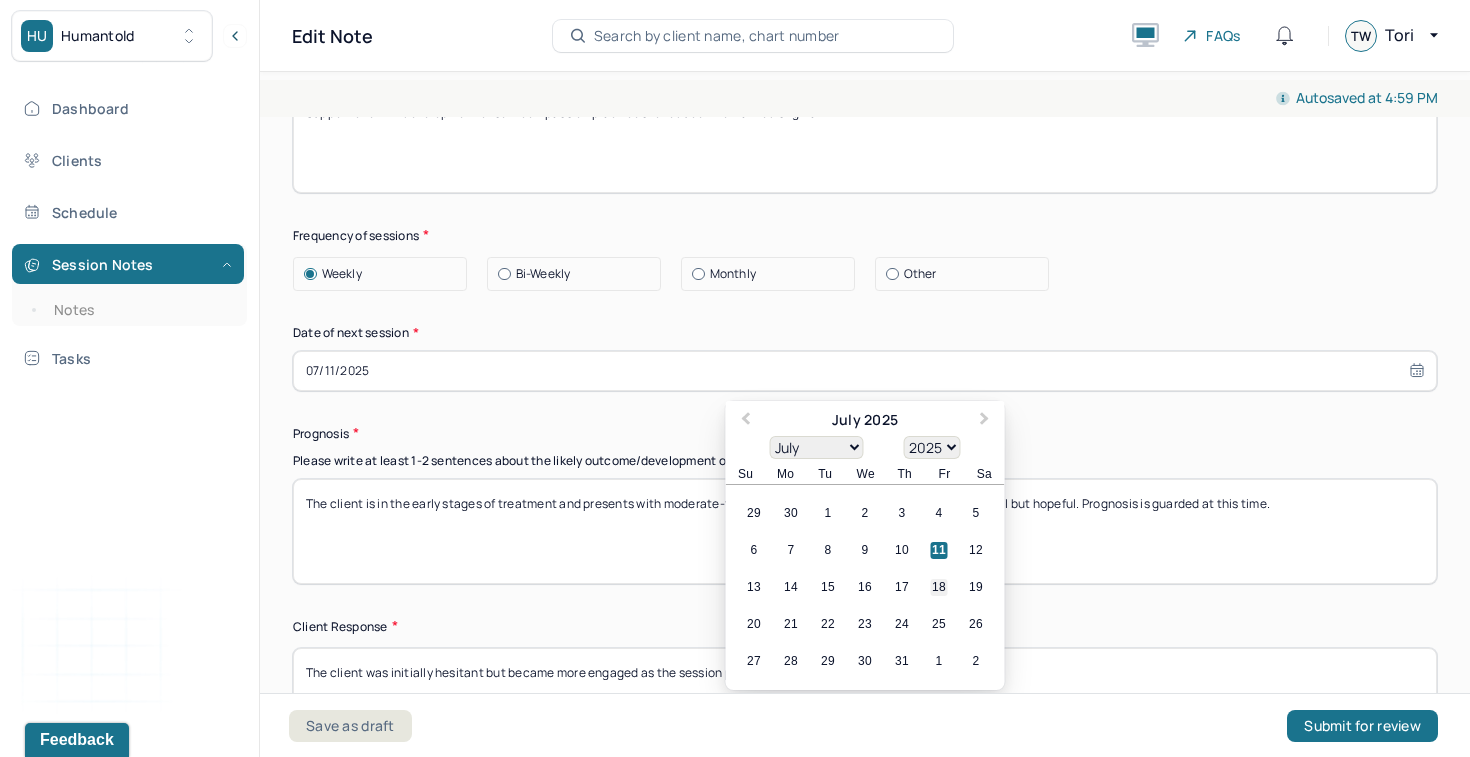 click on "18" at bounding box center (939, 587) 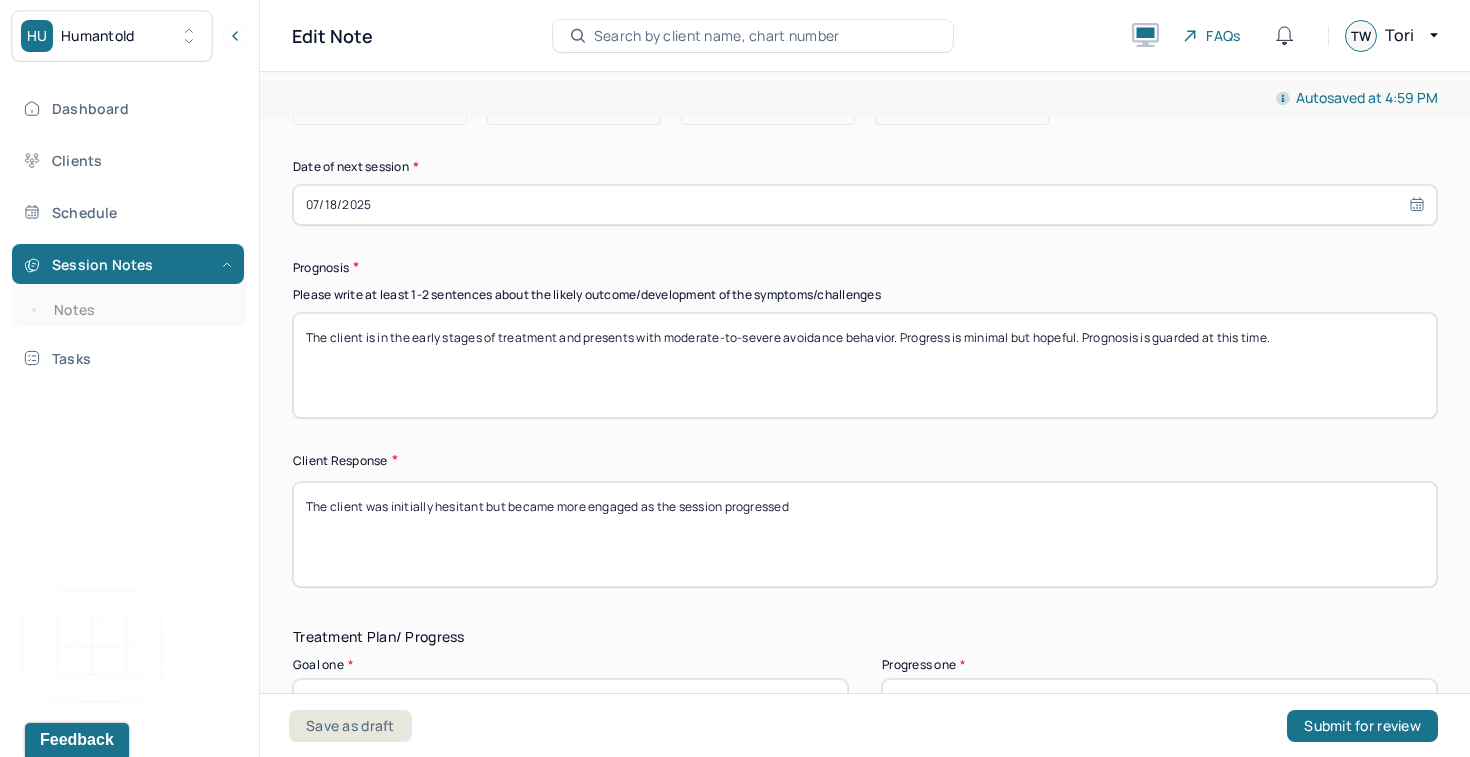 scroll, scrollTop: 2883, scrollLeft: 0, axis: vertical 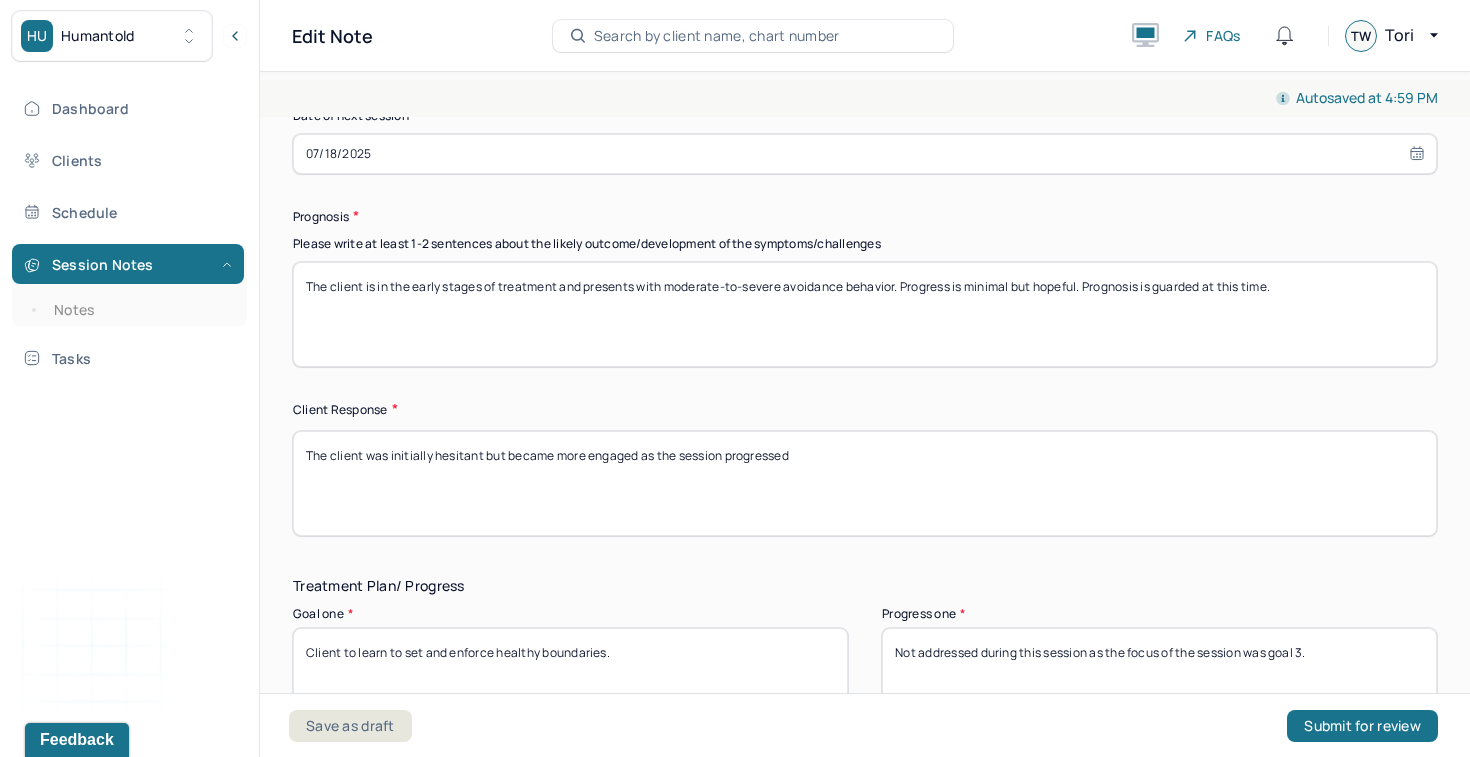 click on "The client is in the early stages of treatment and presents with moderate-to-severe avoidance behavior. Progress is minimal but hopeful. Prognosis is guarded at this time." at bounding box center (865, 314) 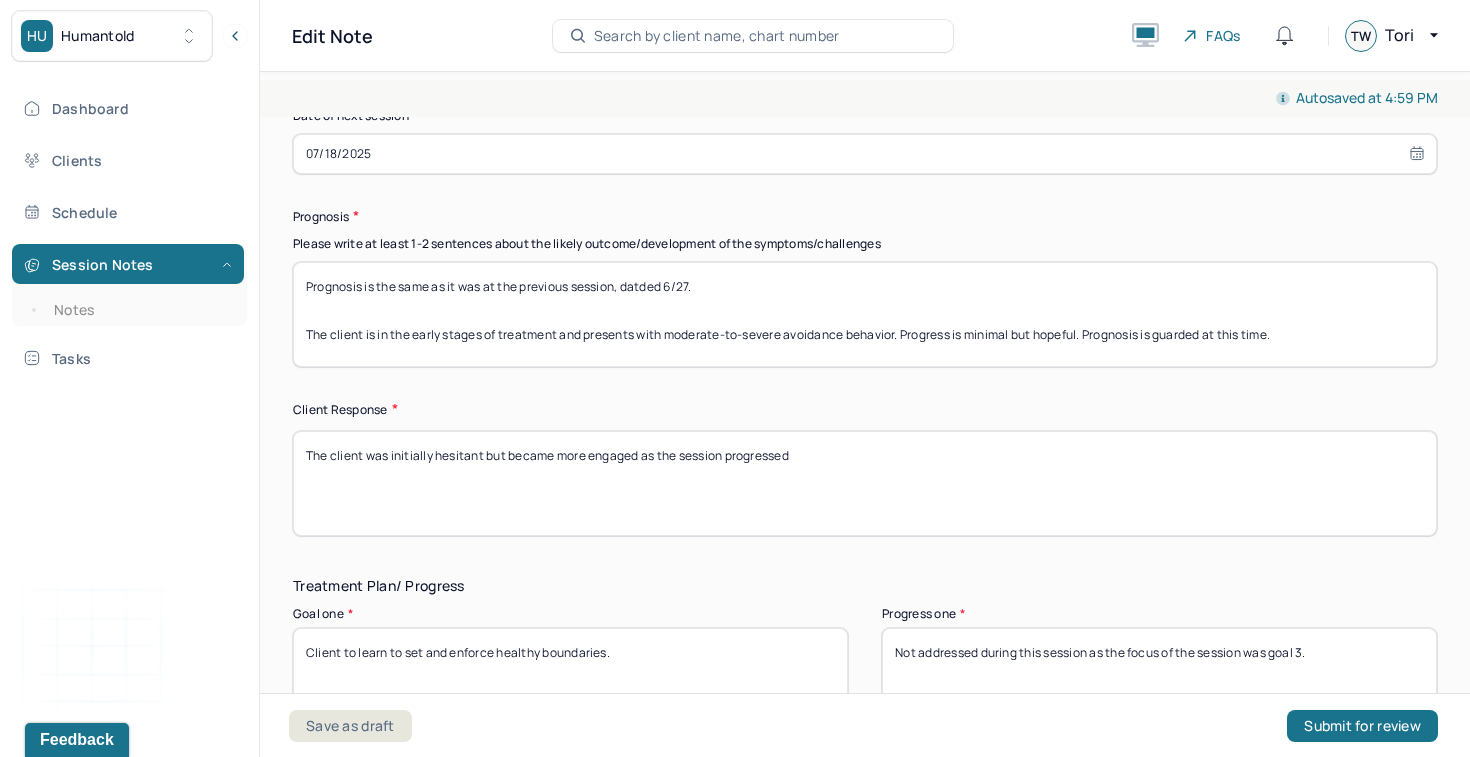 click on "The client is in the early stages of treatment and presents with moderate-to-severe avoidance behavior. Progress is minimal but hopeful. Prognosis is guarded at this time." at bounding box center (865, 314) 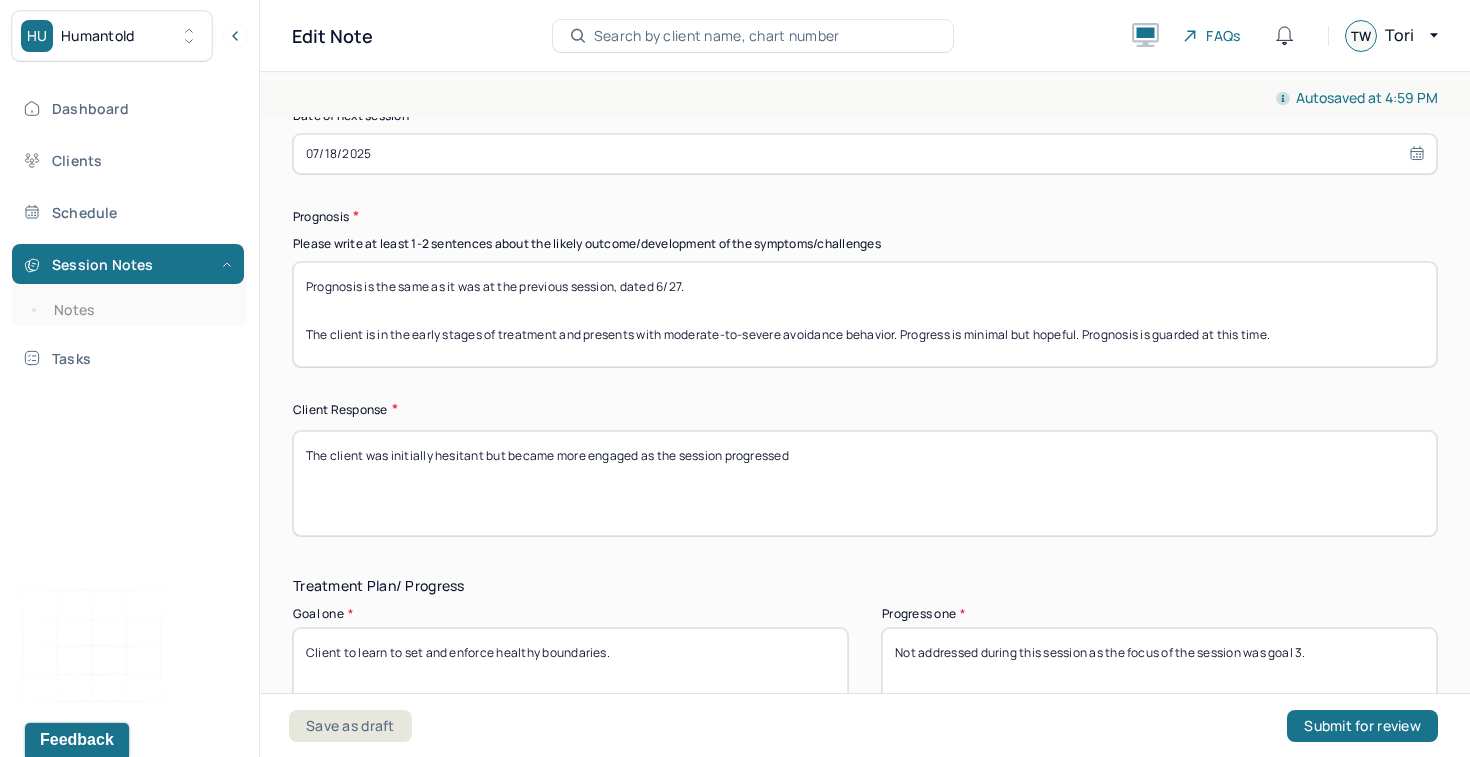 drag, startPoint x: 1293, startPoint y: 338, endPoint x: 1099, endPoint y: 332, distance: 194.09276 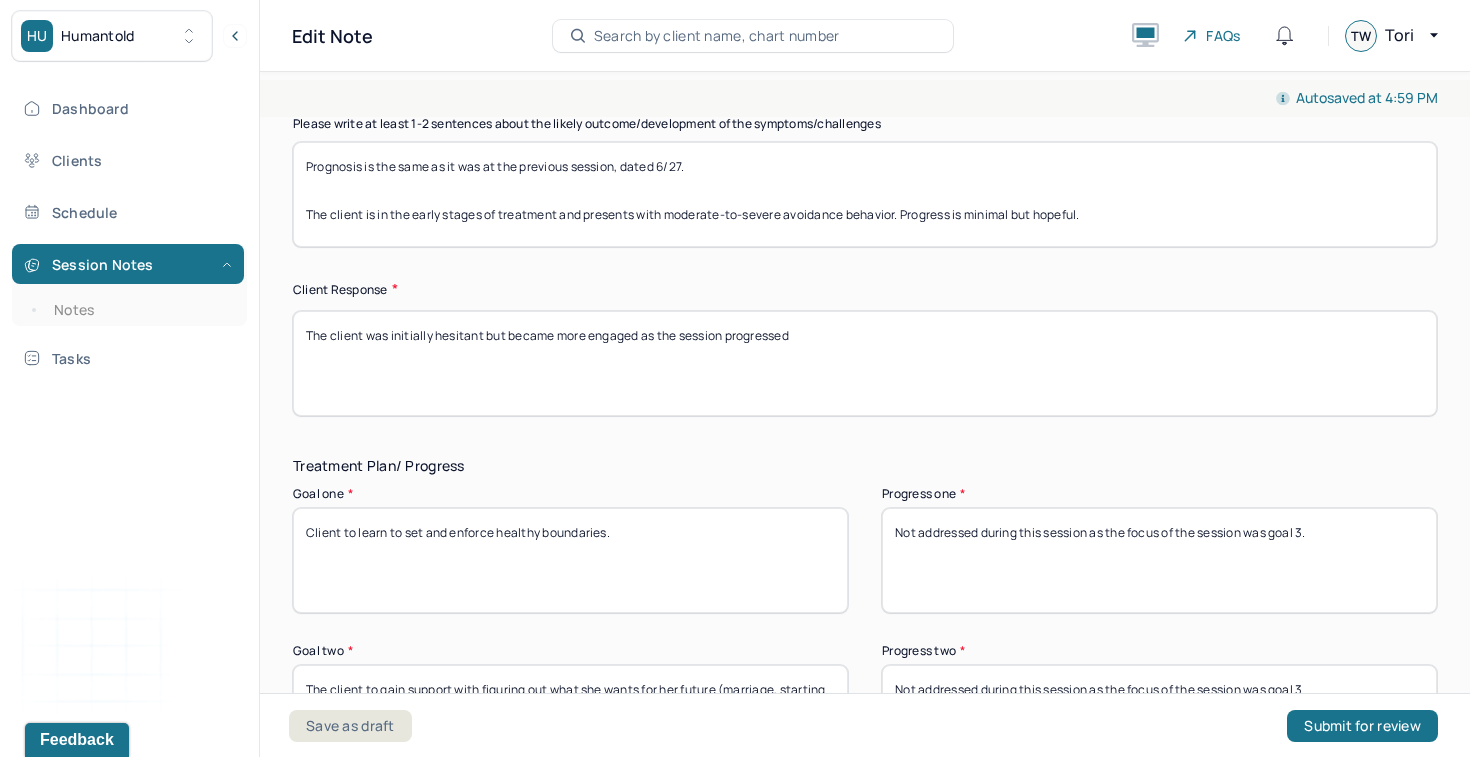 scroll, scrollTop: 3011, scrollLeft: 0, axis: vertical 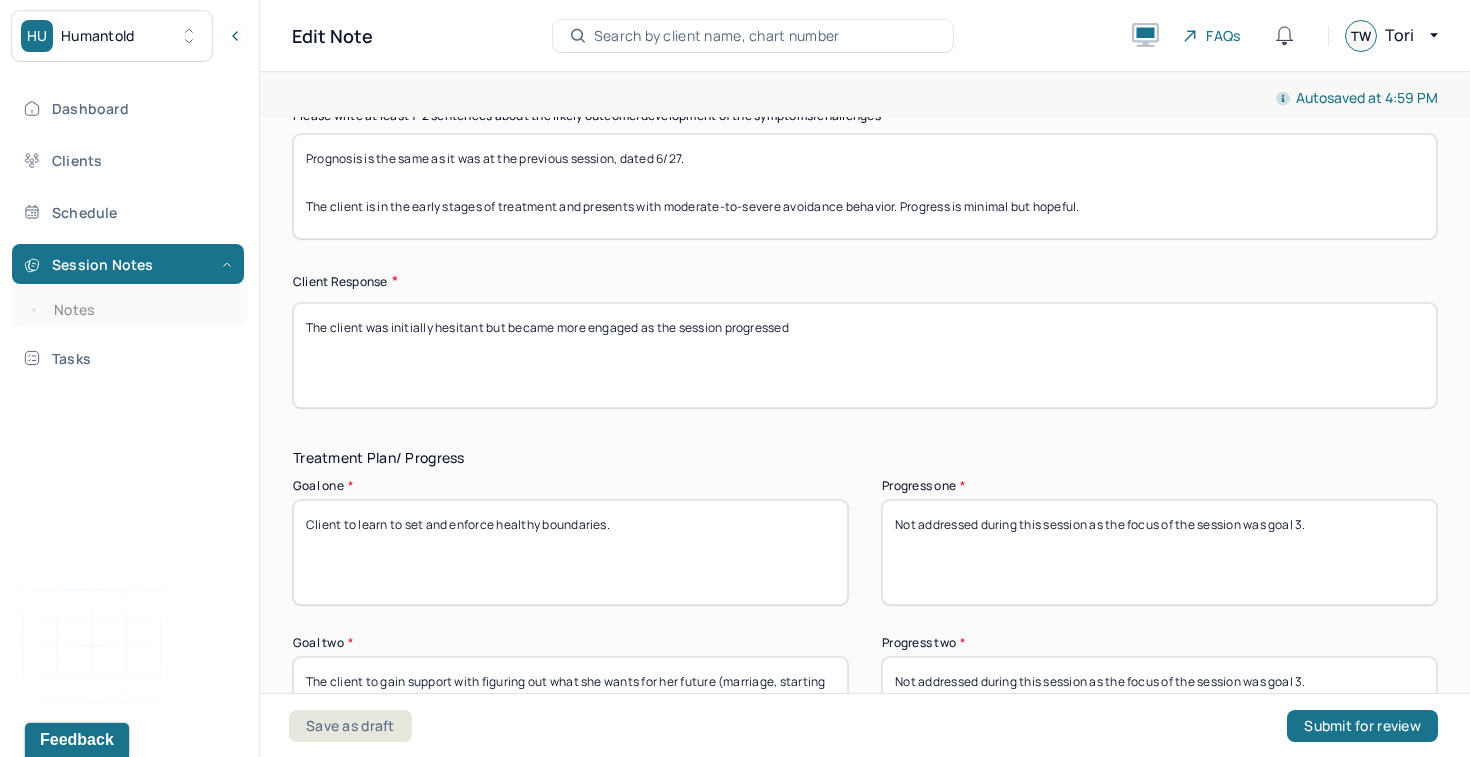 type on "Prognosis is the same as it was at the previous session, dated 6/27.
The client is in the early stages of treatment and presents with moderate-to-severe avoidance behavior. Progress is minimal but hopeful." 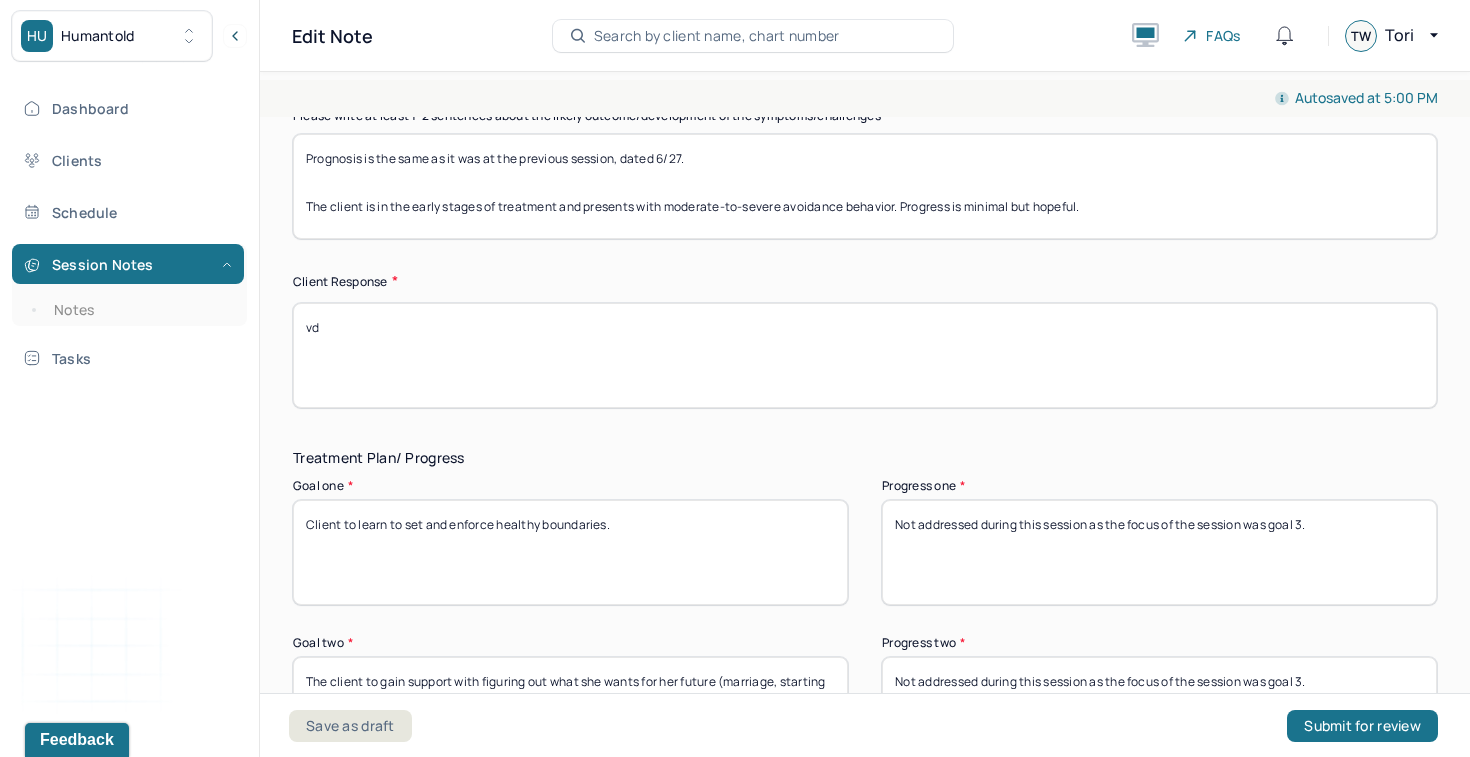 drag, startPoint x: 336, startPoint y: 346, endPoint x: 273, endPoint y: 321, distance: 67.77905 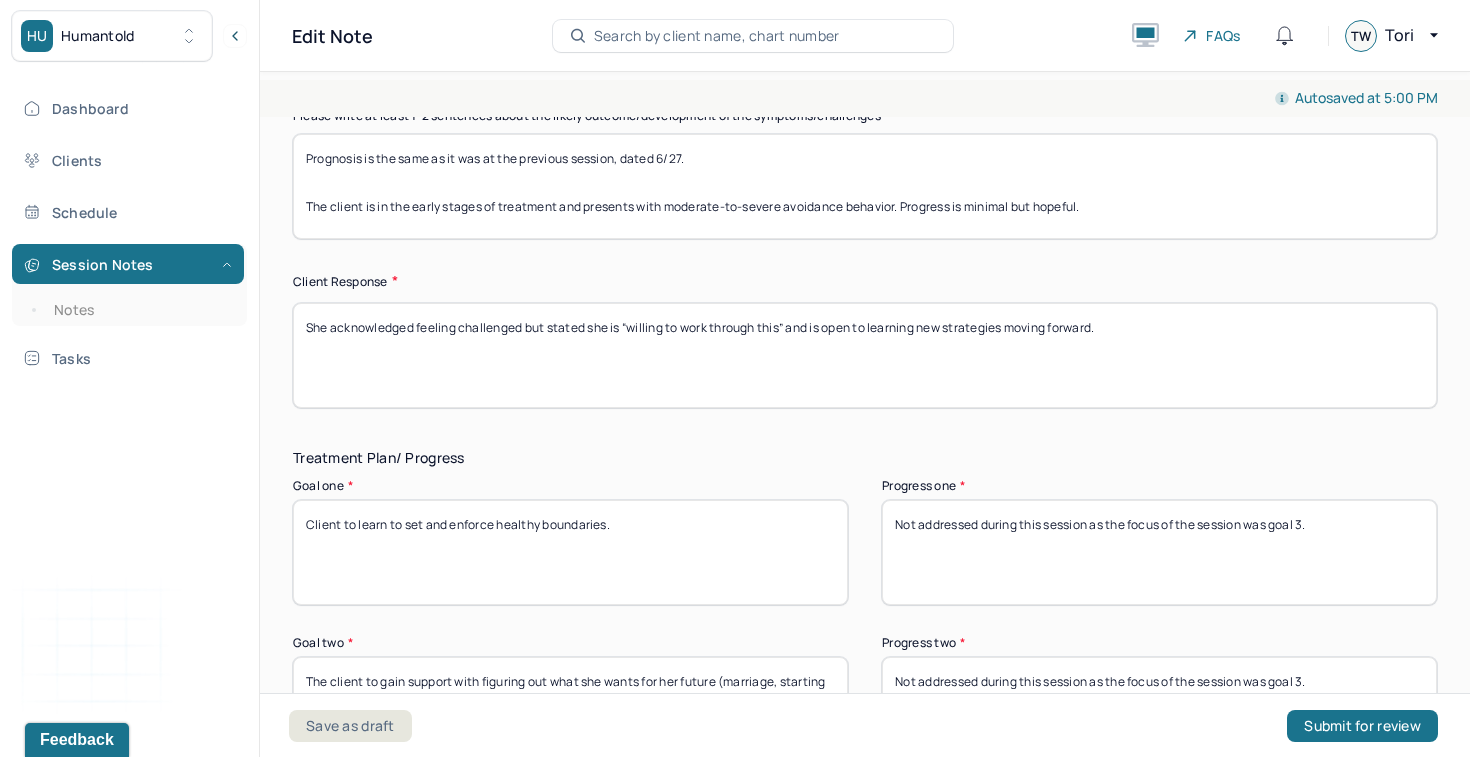 drag, startPoint x: 328, startPoint y: 339, endPoint x: 293, endPoint y: 330, distance: 36.138622 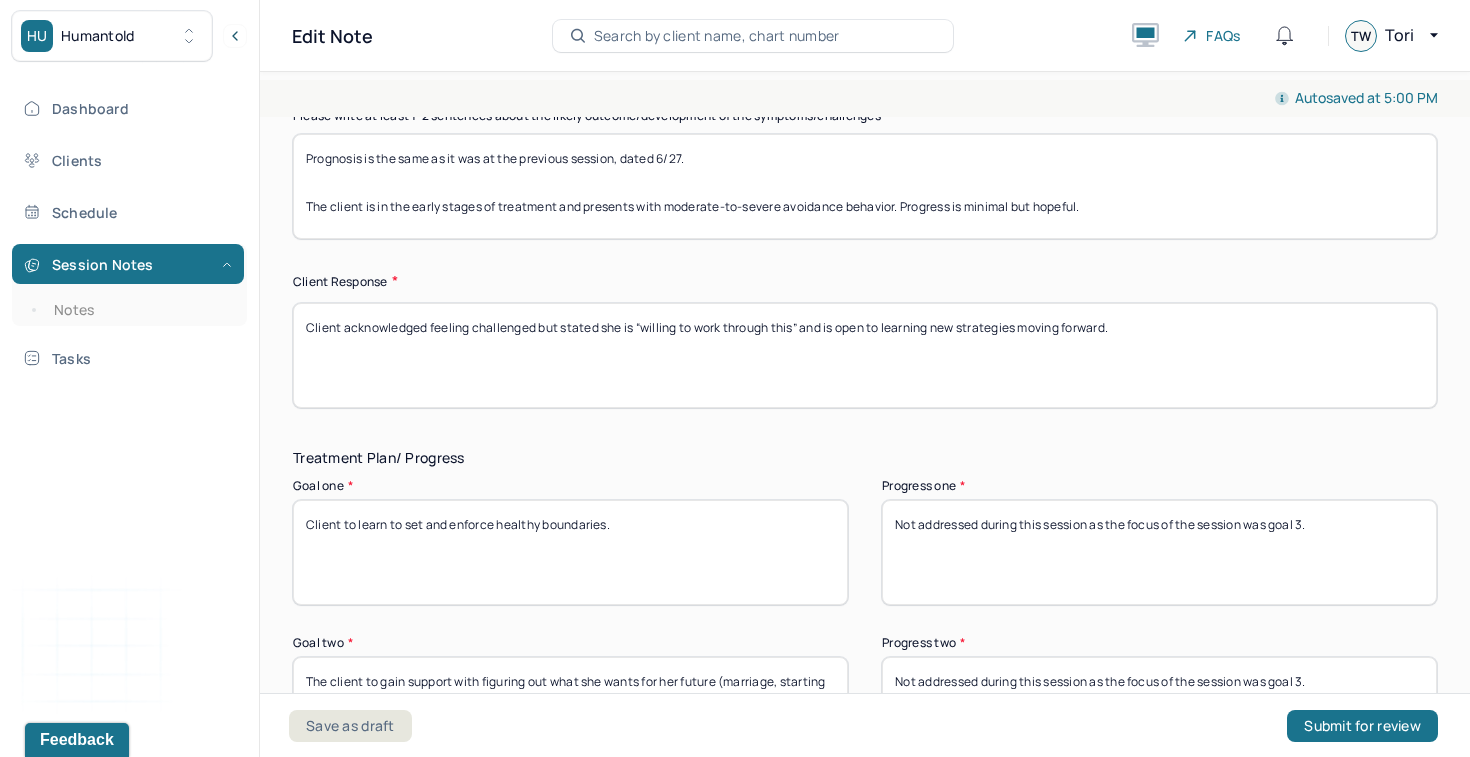 drag, startPoint x: 835, startPoint y: 339, endPoint x: 561, endPoint y: 340, distance: 274.00183 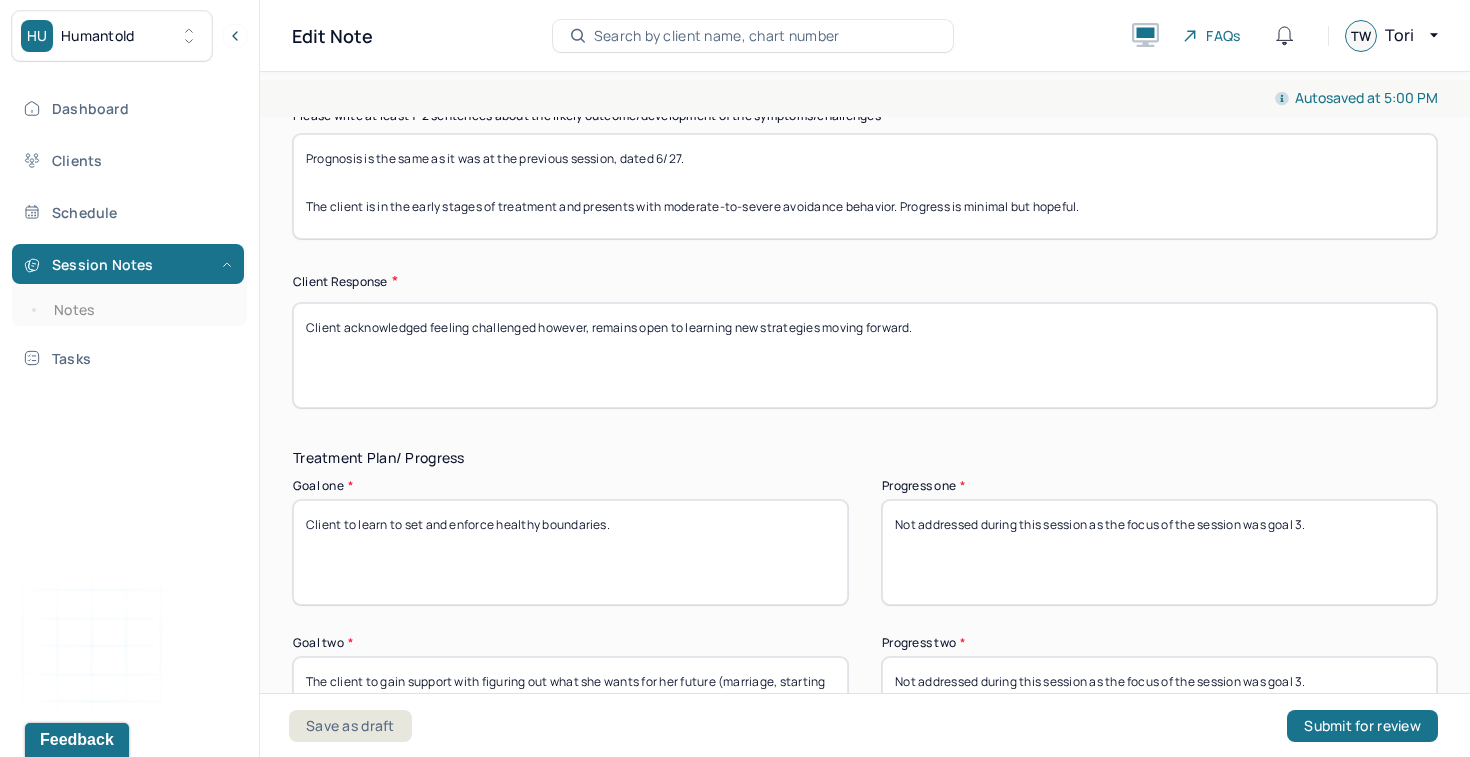 click on "Client acknowledged feeling challenged but stated she is “willing to work through this” and is open to learning new strategies moving forward." at bounding box center (865, 355) 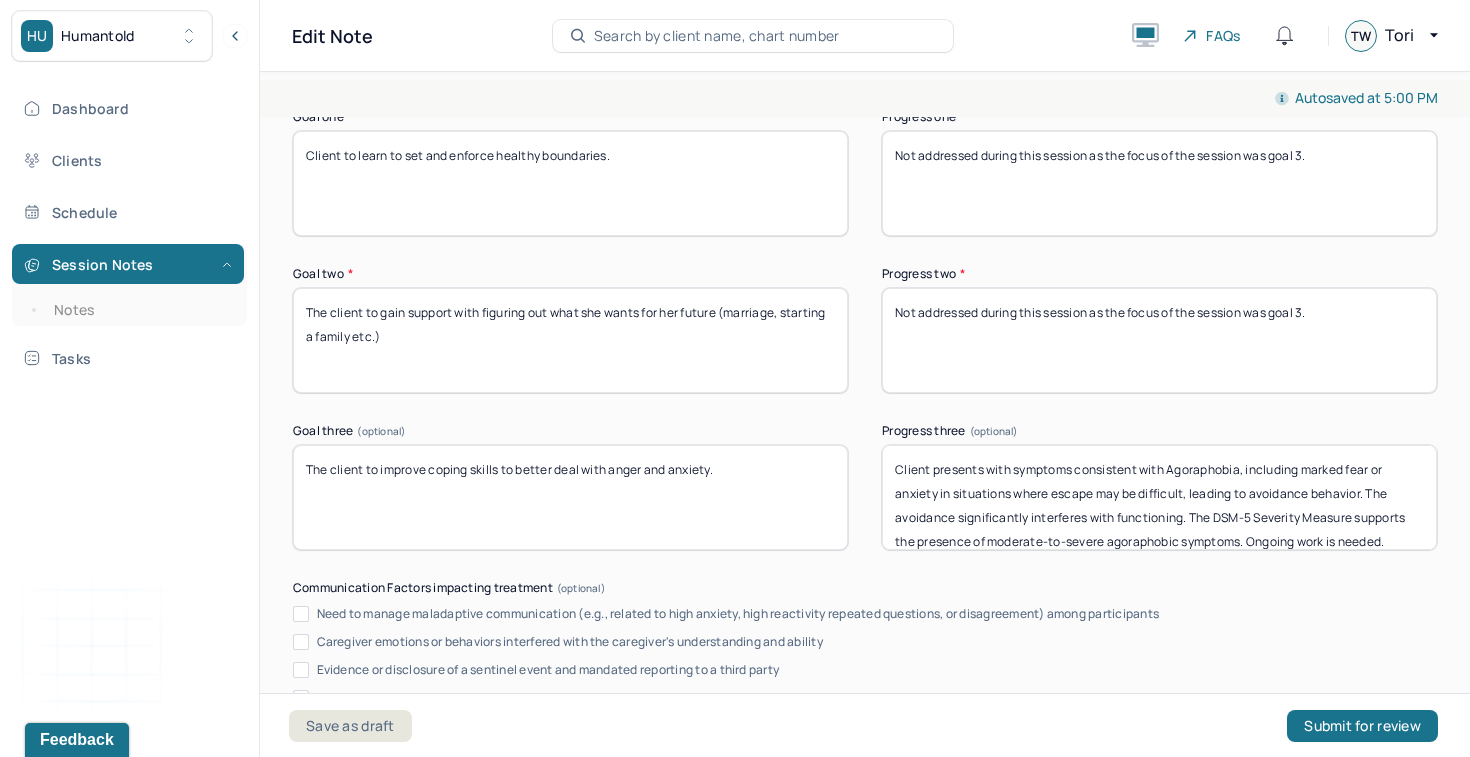 scroll, scrollTop: 3392, scrollLeft: 0, axis: vertical 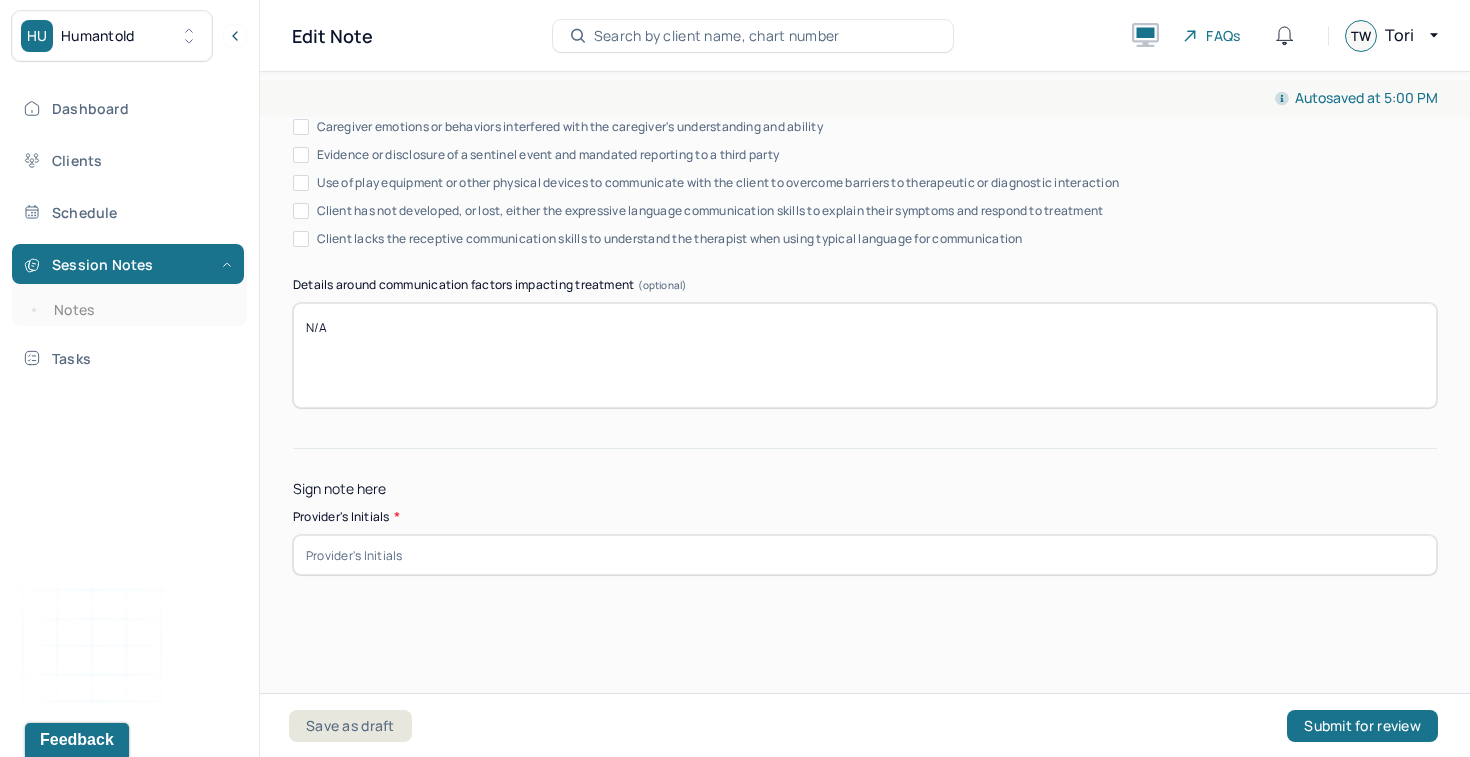 type on "Client acknowledged feeling challenged however, remains open to learning new strategies moving forward." 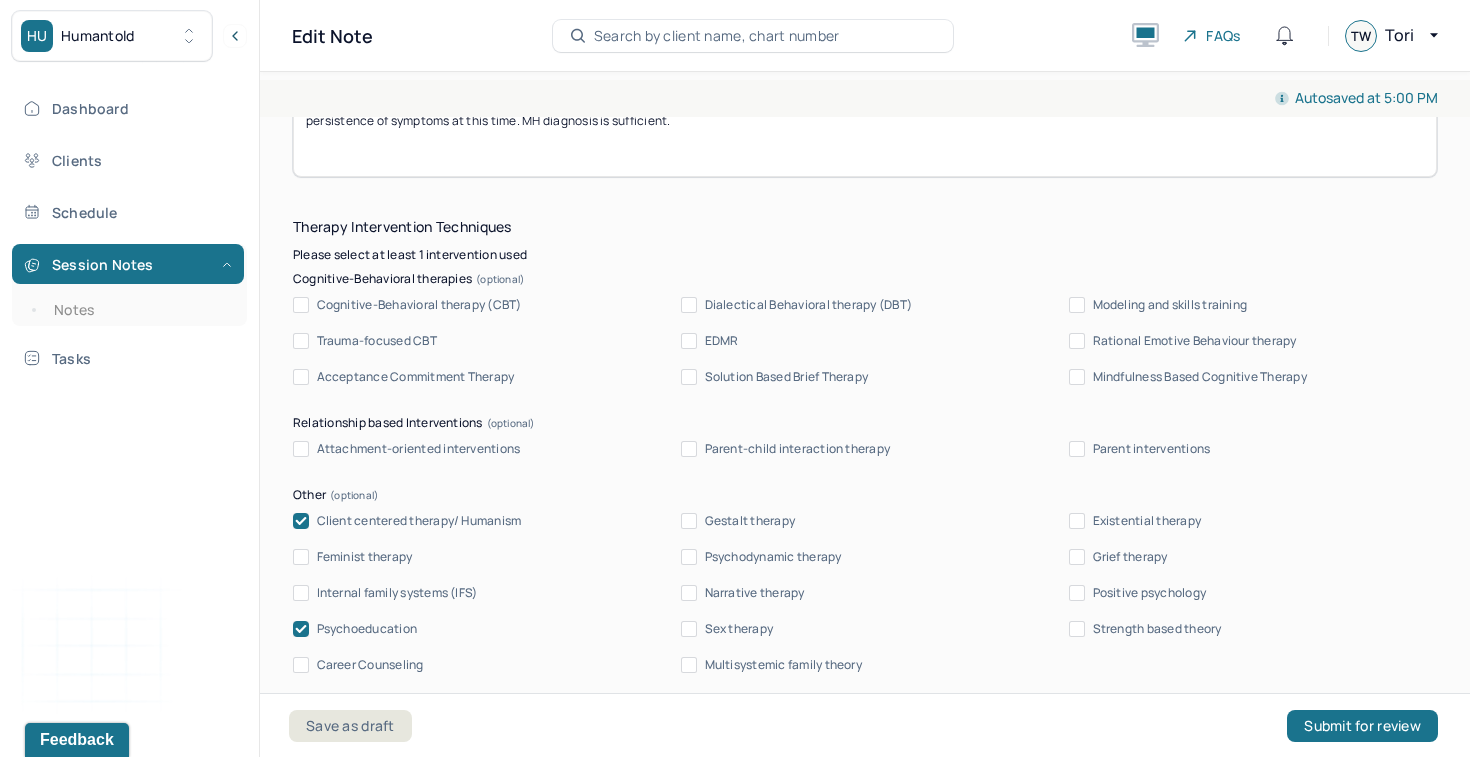 scroll, scrollTop: 1972, scrollLeft: 0, axis: vertical 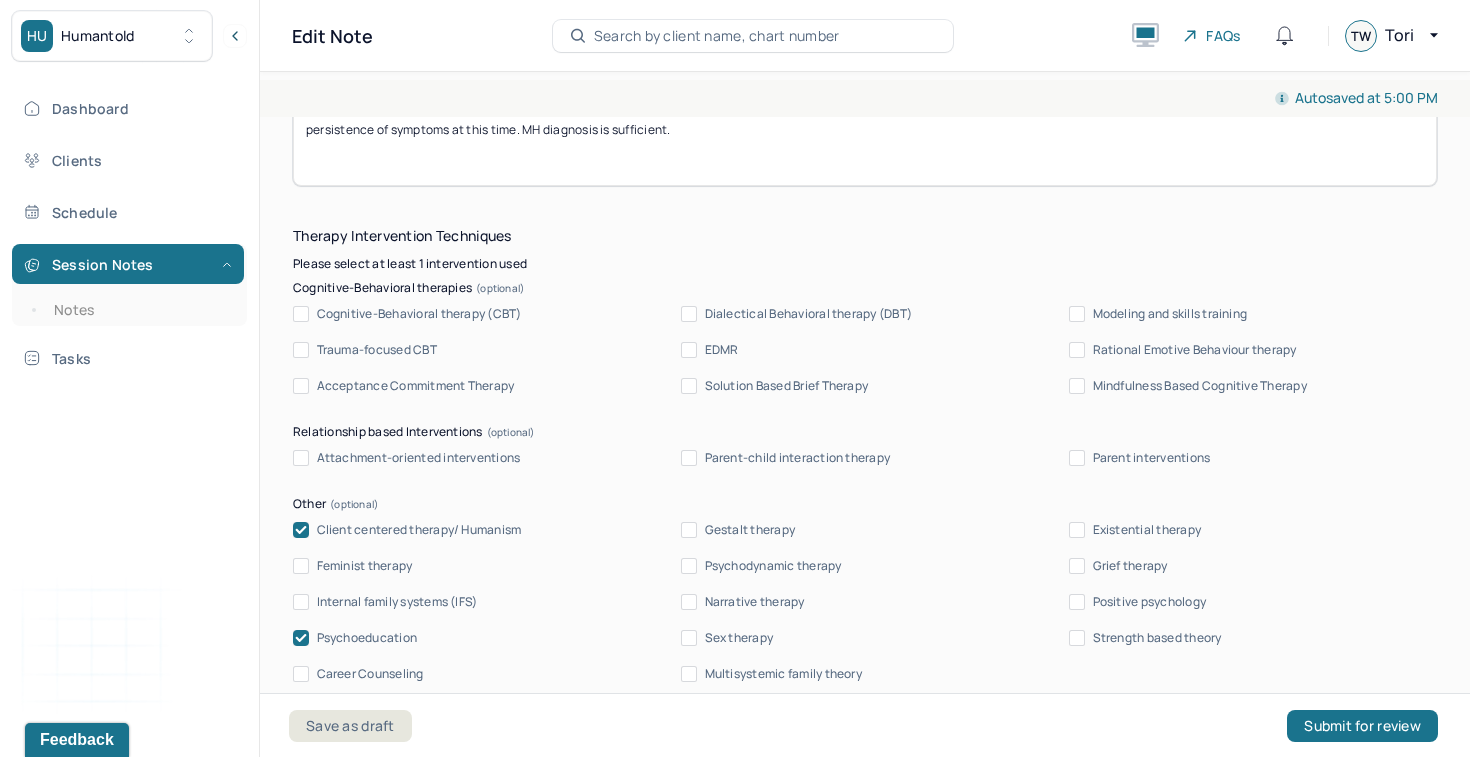 type on "TW" 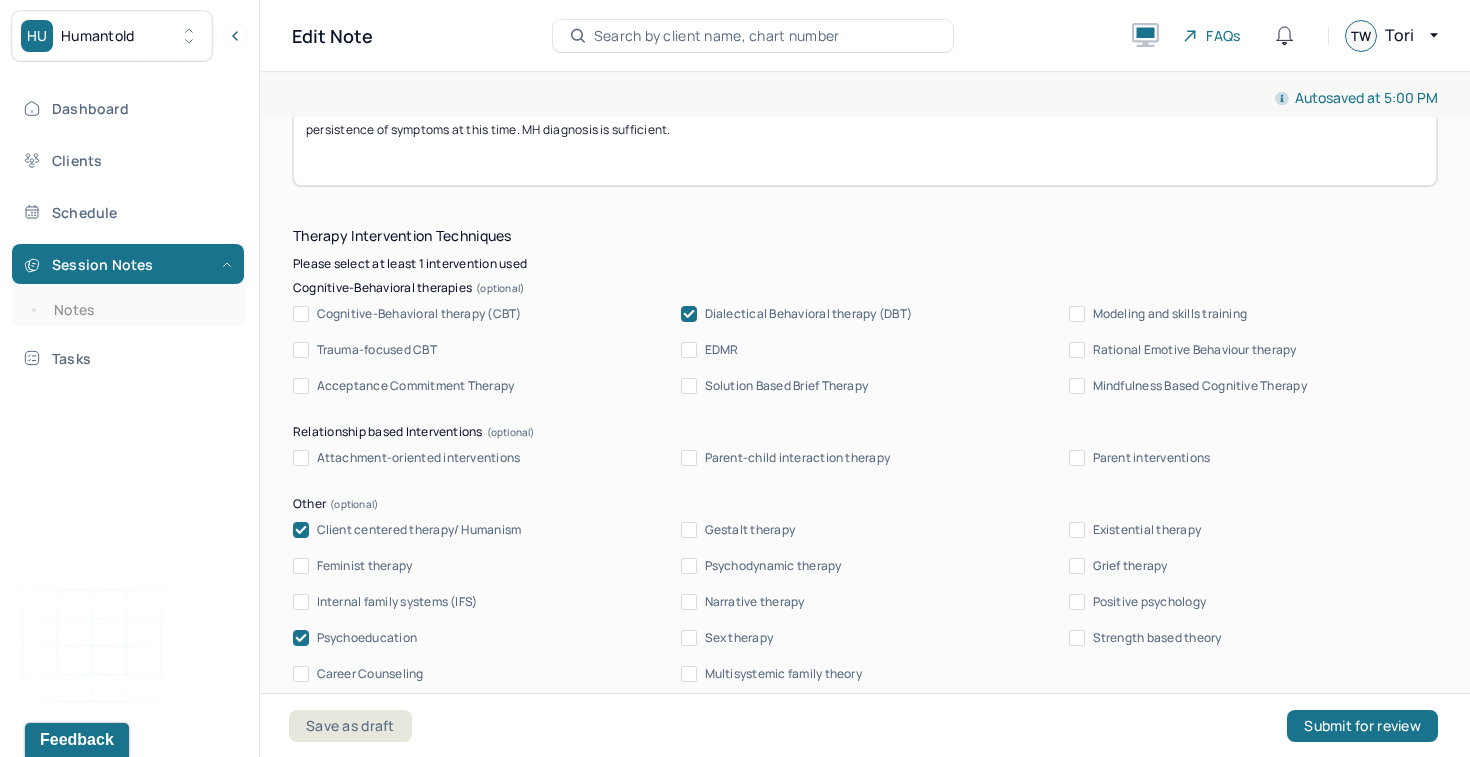 click on "Cognitive-Behavioral therapy (CBT)" at bounding box center [419, 314] 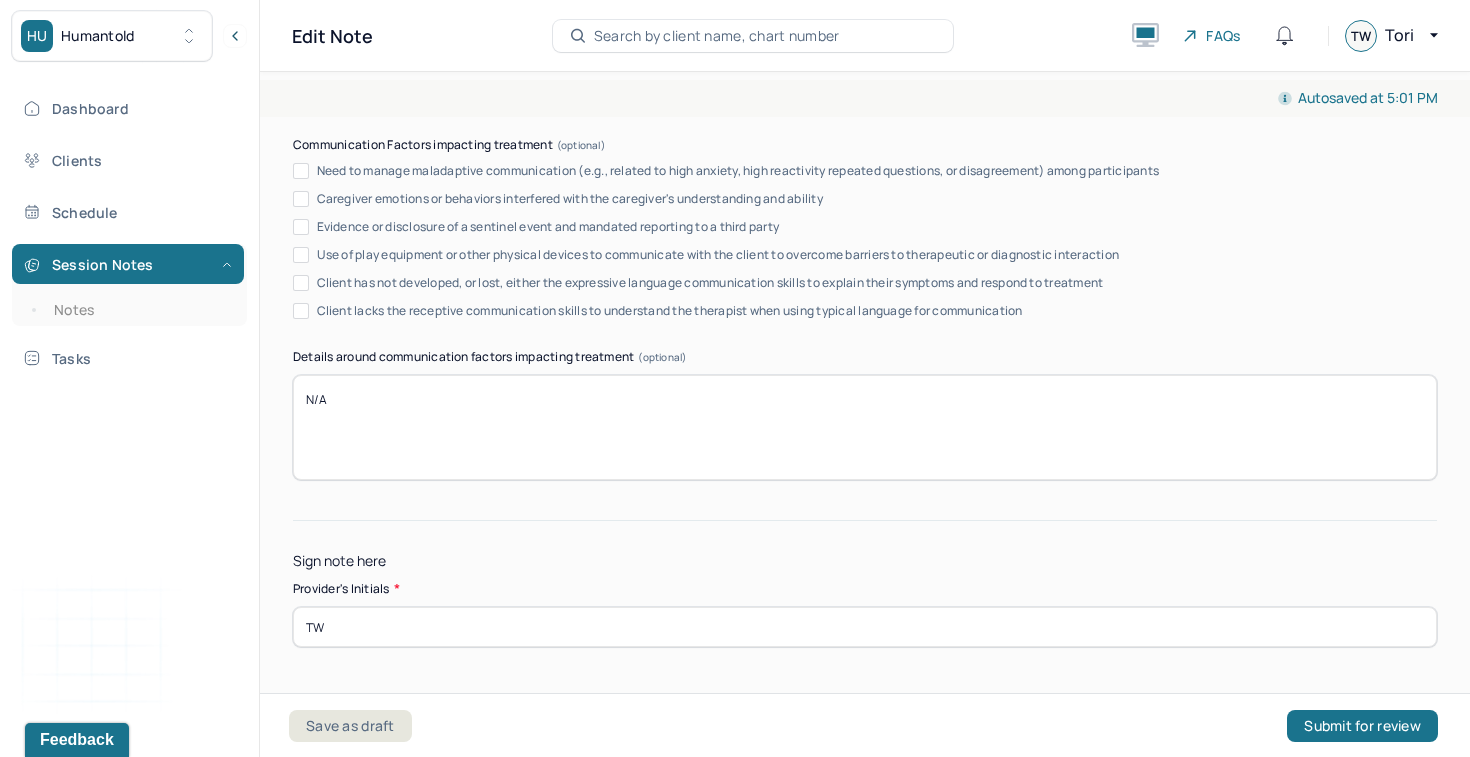 scroll, scrollTop: 3902, scrollLeft: 0, axis: vertical 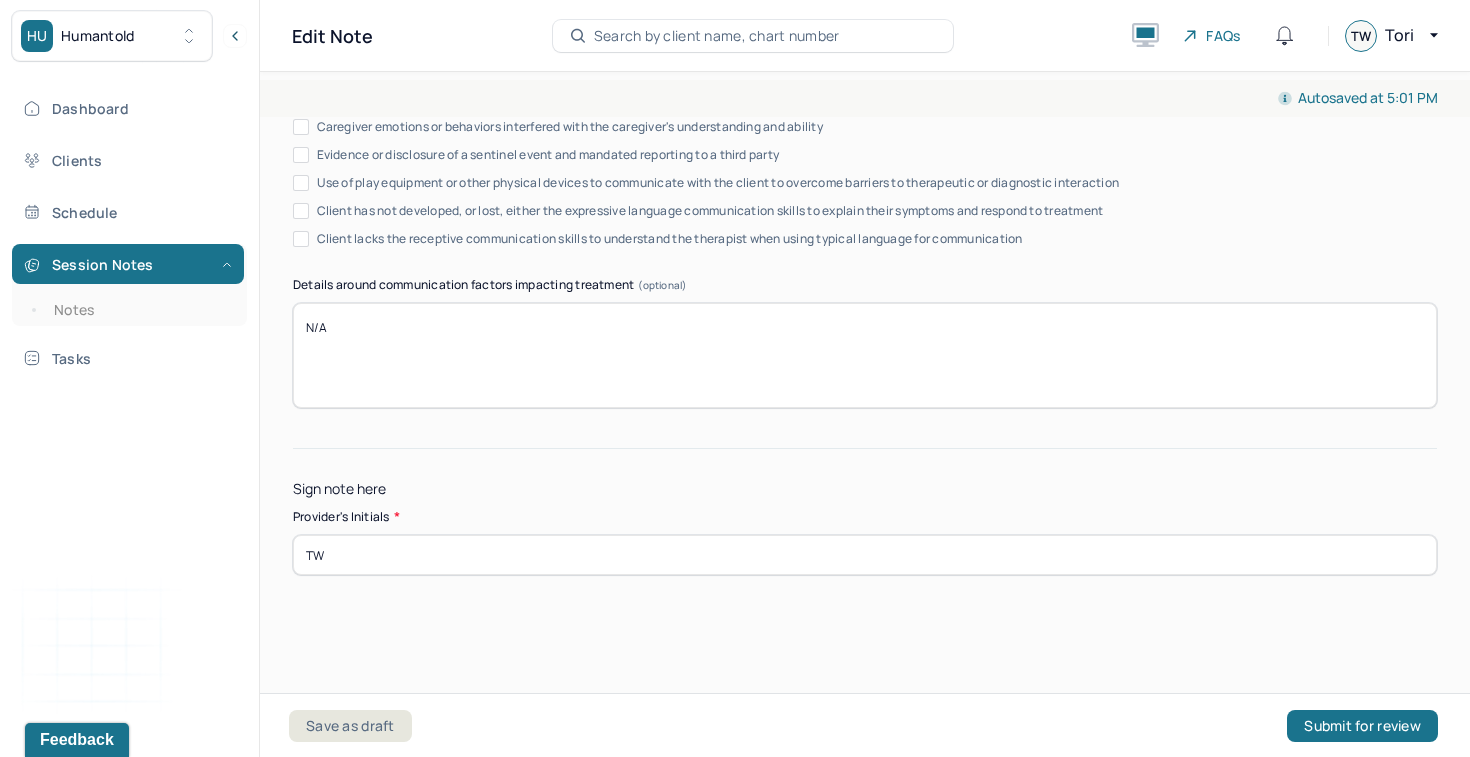 click on "Save as draft     Submit for review" at bounding box center [863, 725] 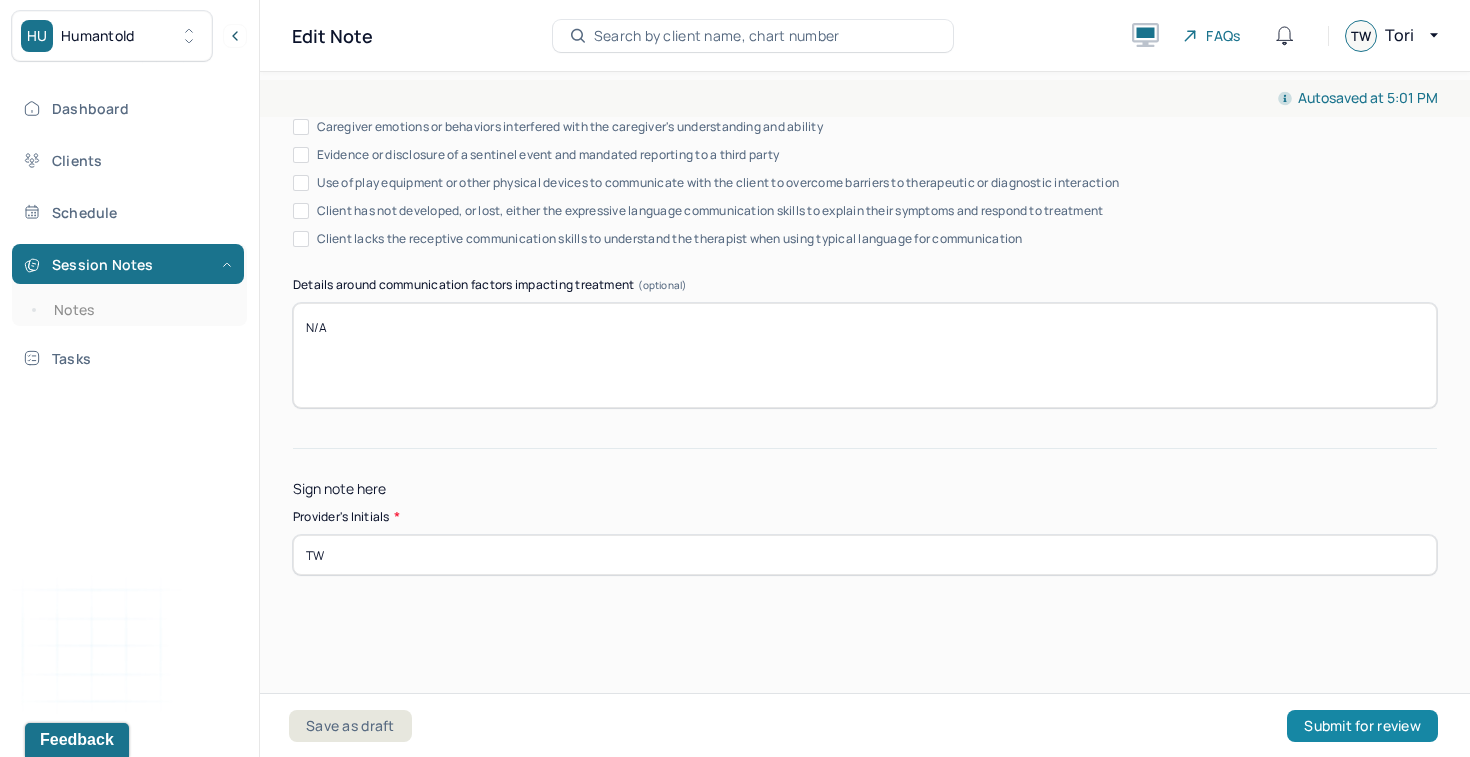 click on "Submit for review" at bounding box center [1362, 726] 